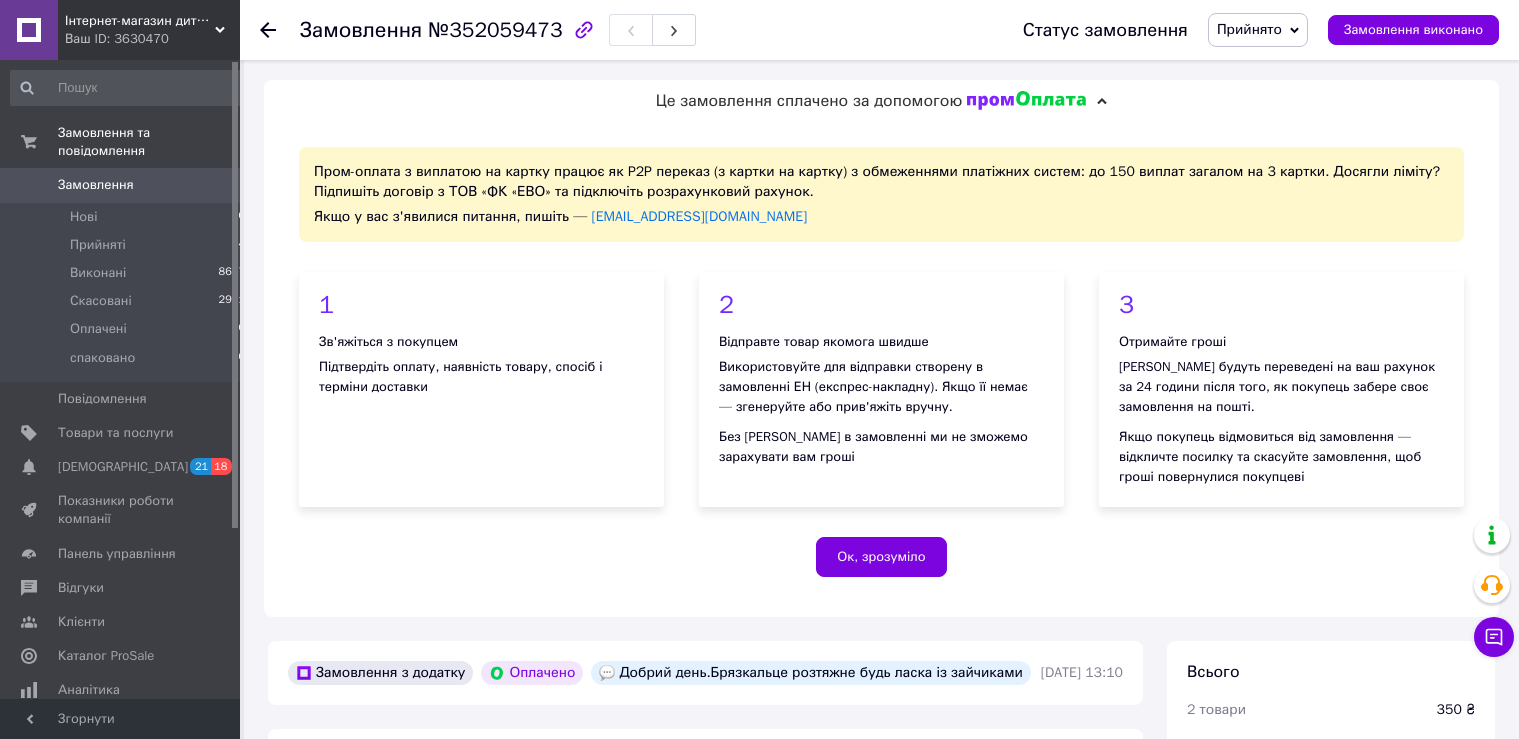 scroll, scrollTop: 1433, scrollLeft: 0, axis: vertical 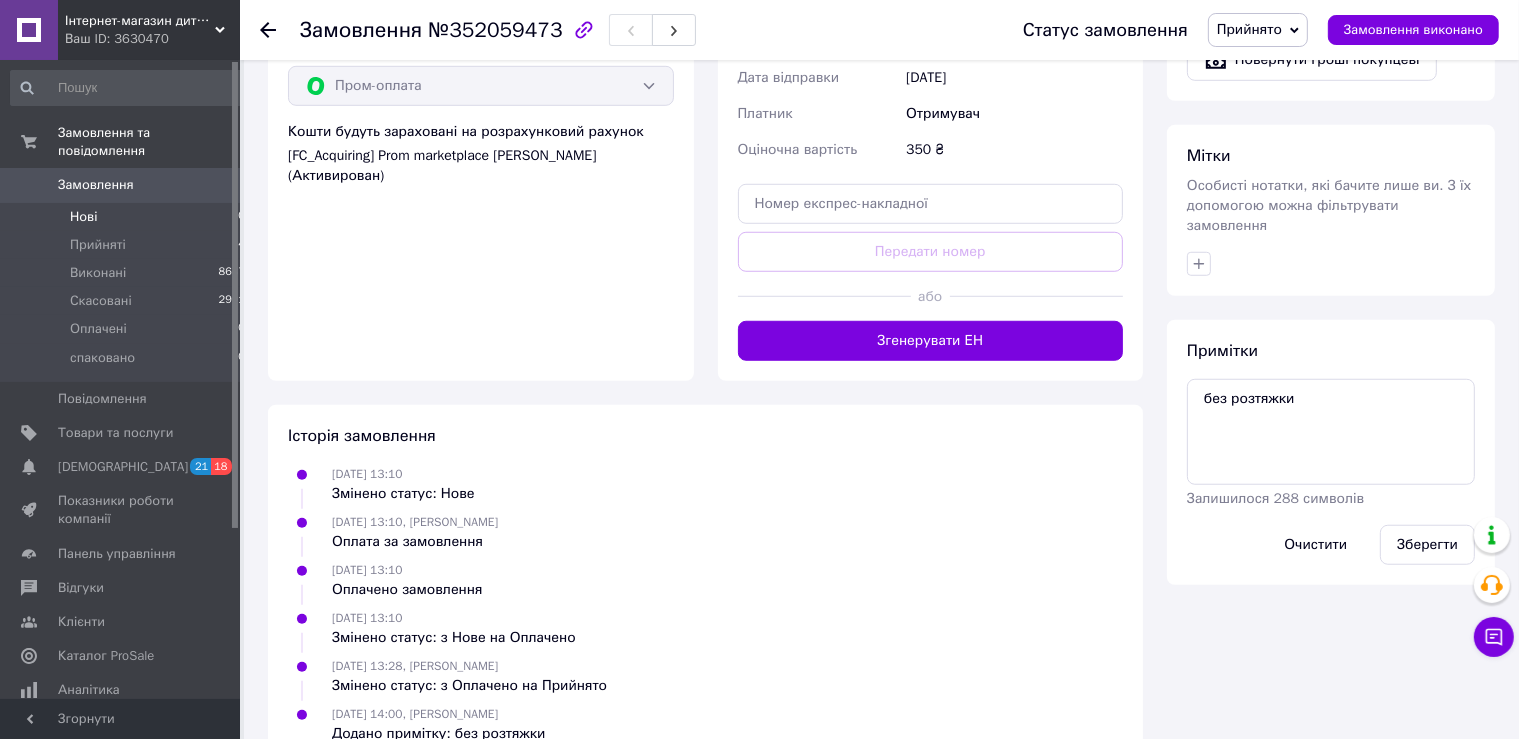 click on "Нові 0" at bounding box center (128, 217) 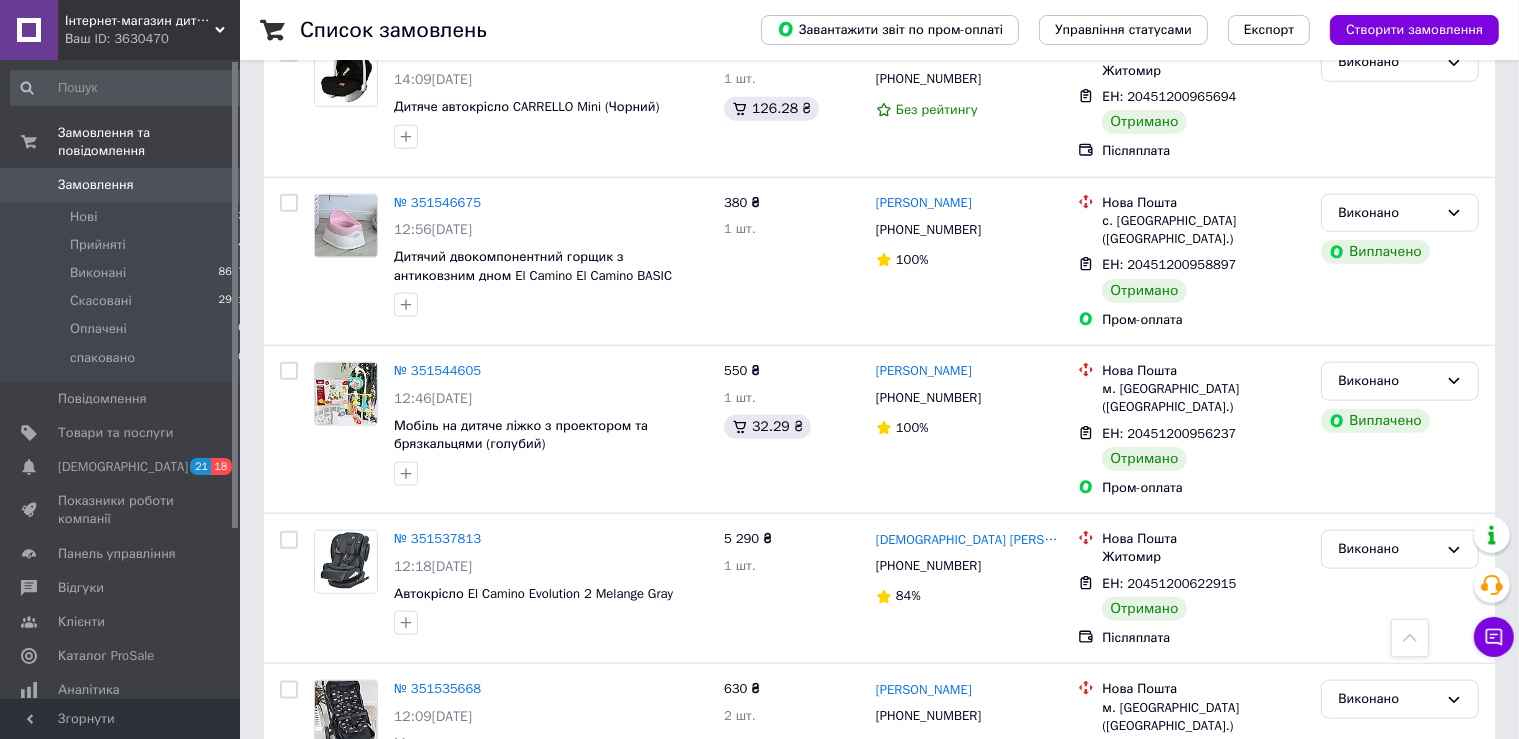 scroll, scrollTop: 10243, scrollLeft: 0, axis: vertical 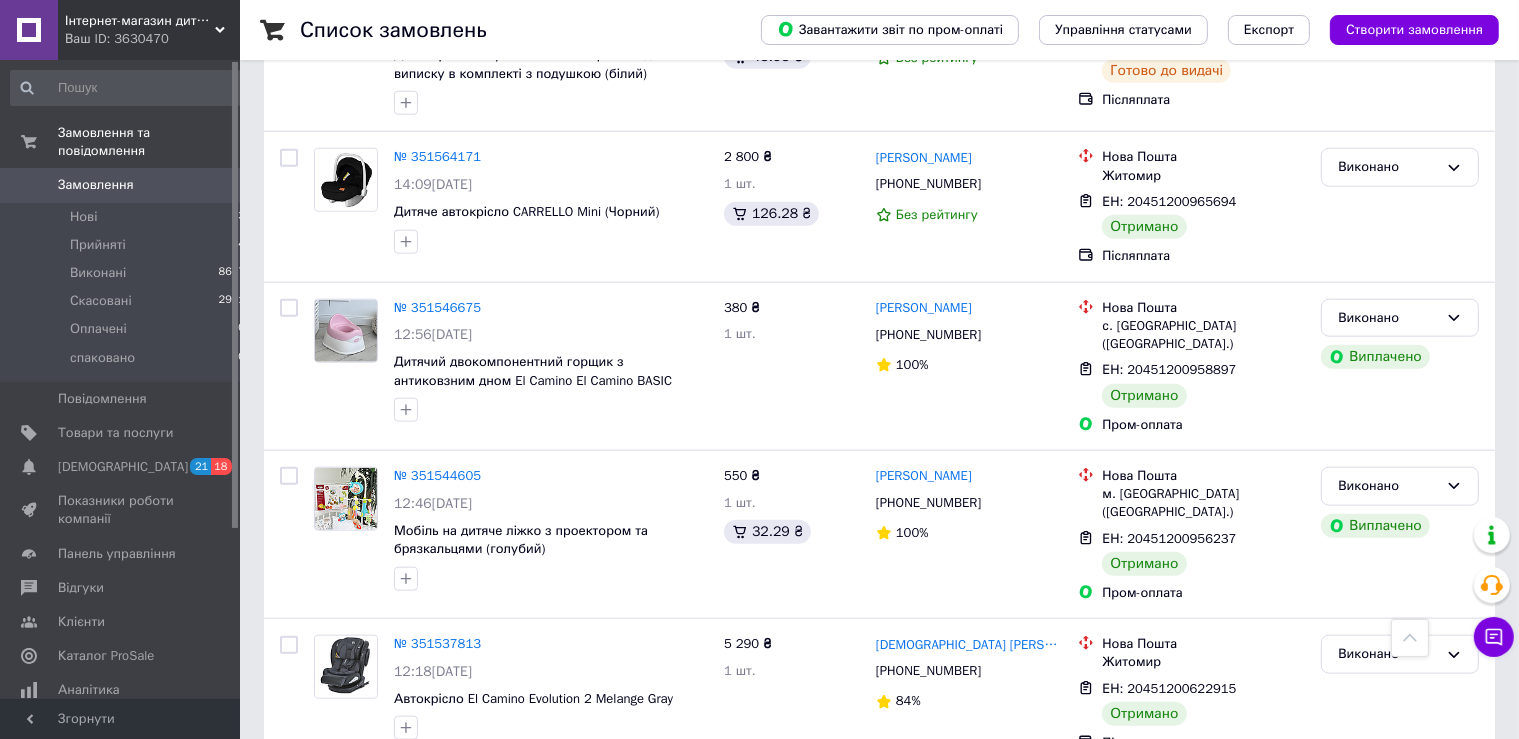 click 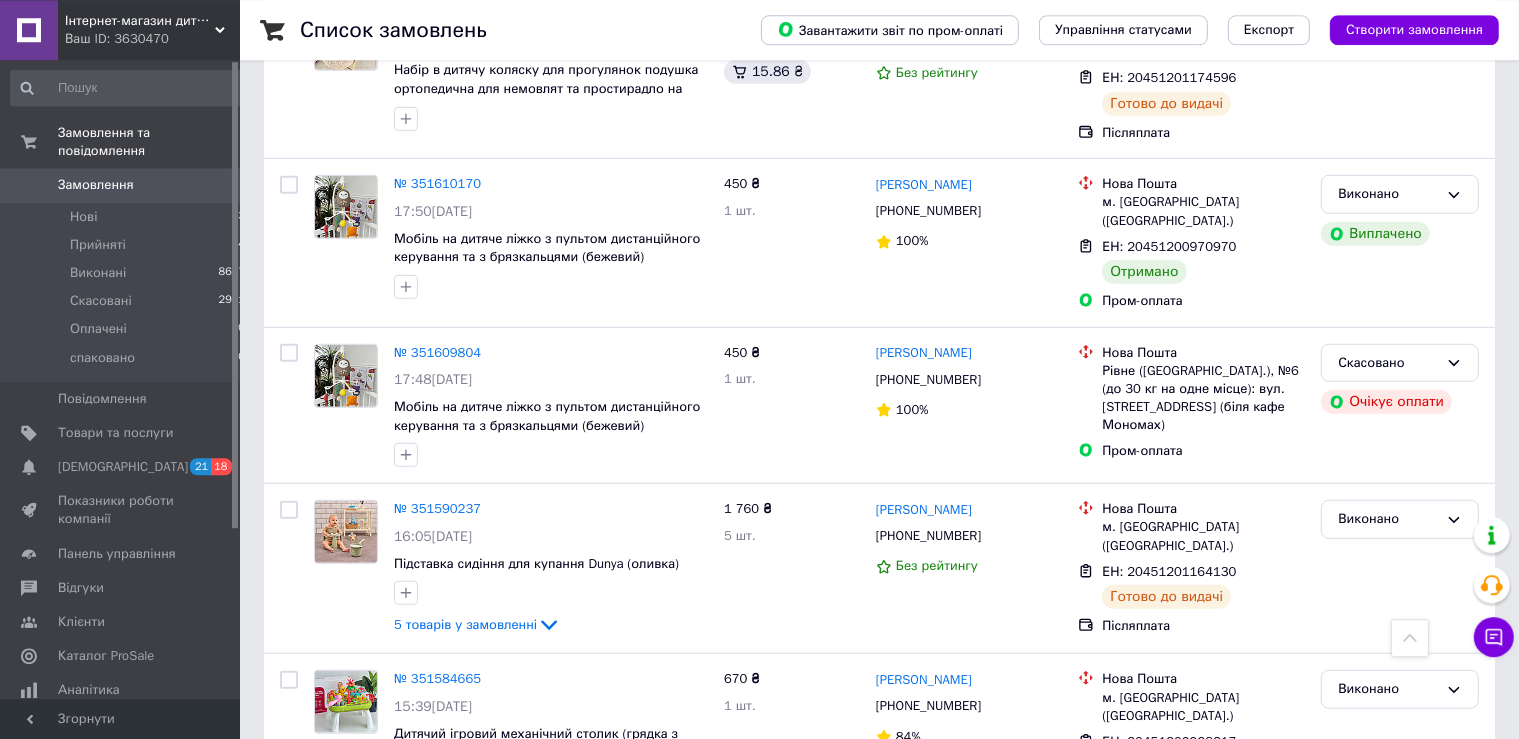 scroll, scrollTop: 8764, scrollLeft: 0, axis: vertical 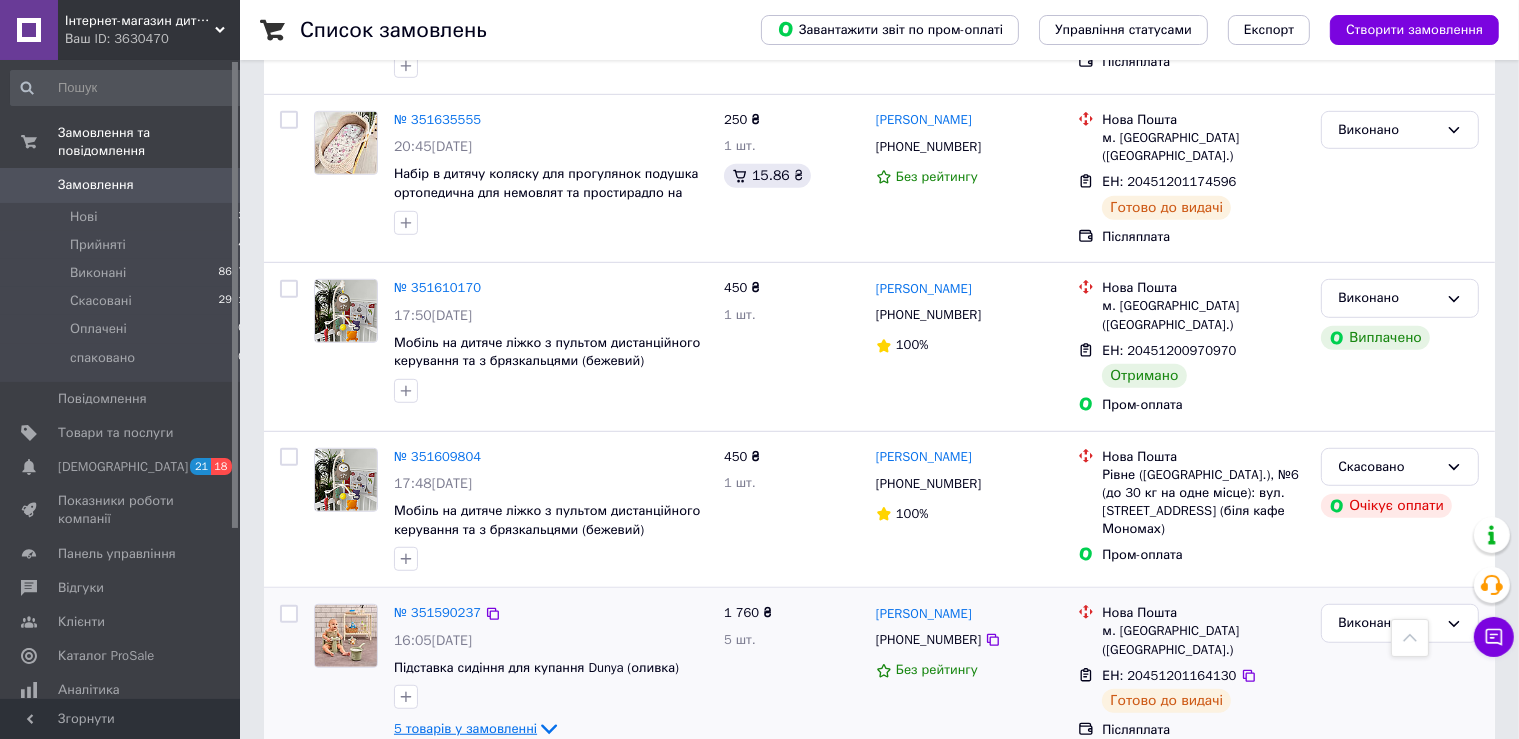 click 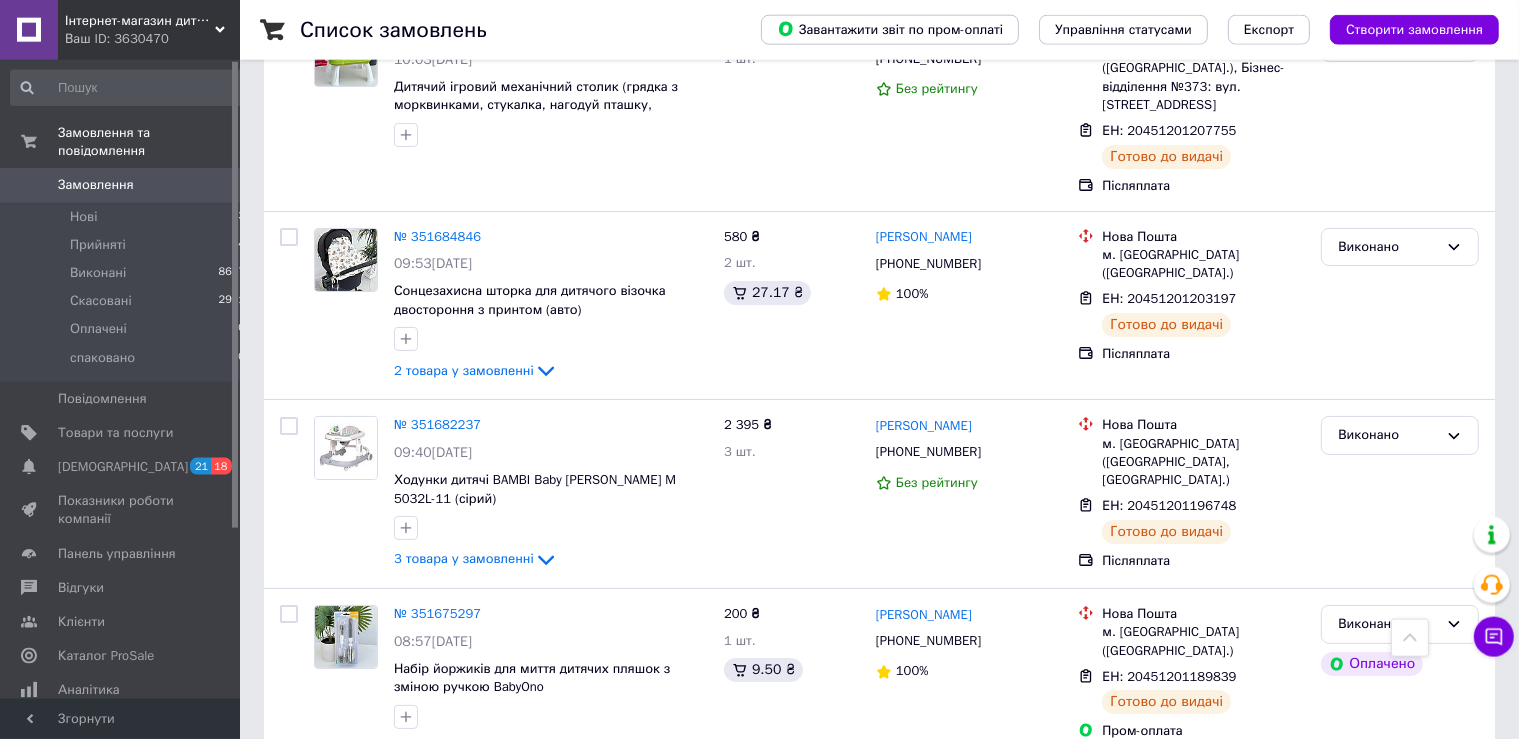 scroll, scrollTop: 7603, scrollLeft: 0, axis: vertical 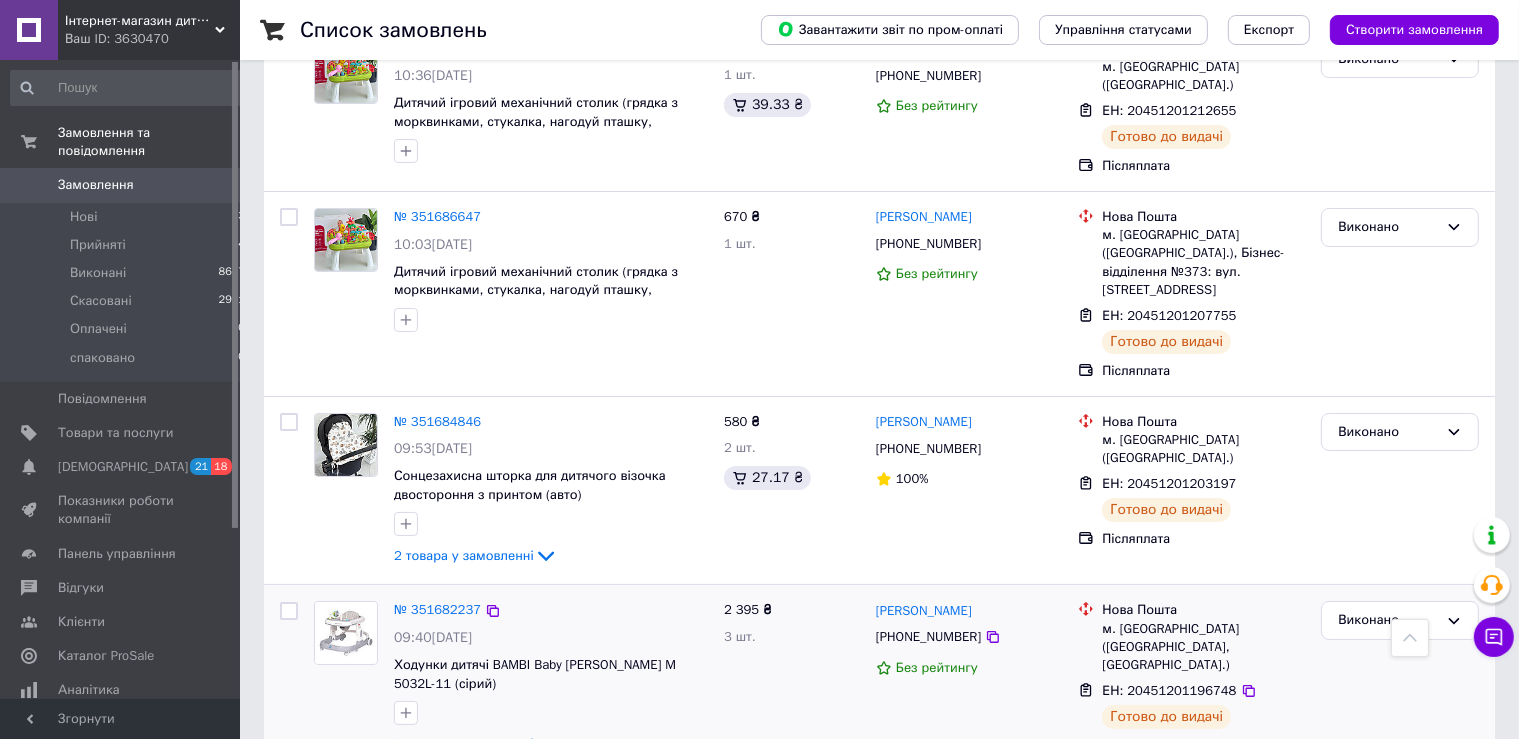 click 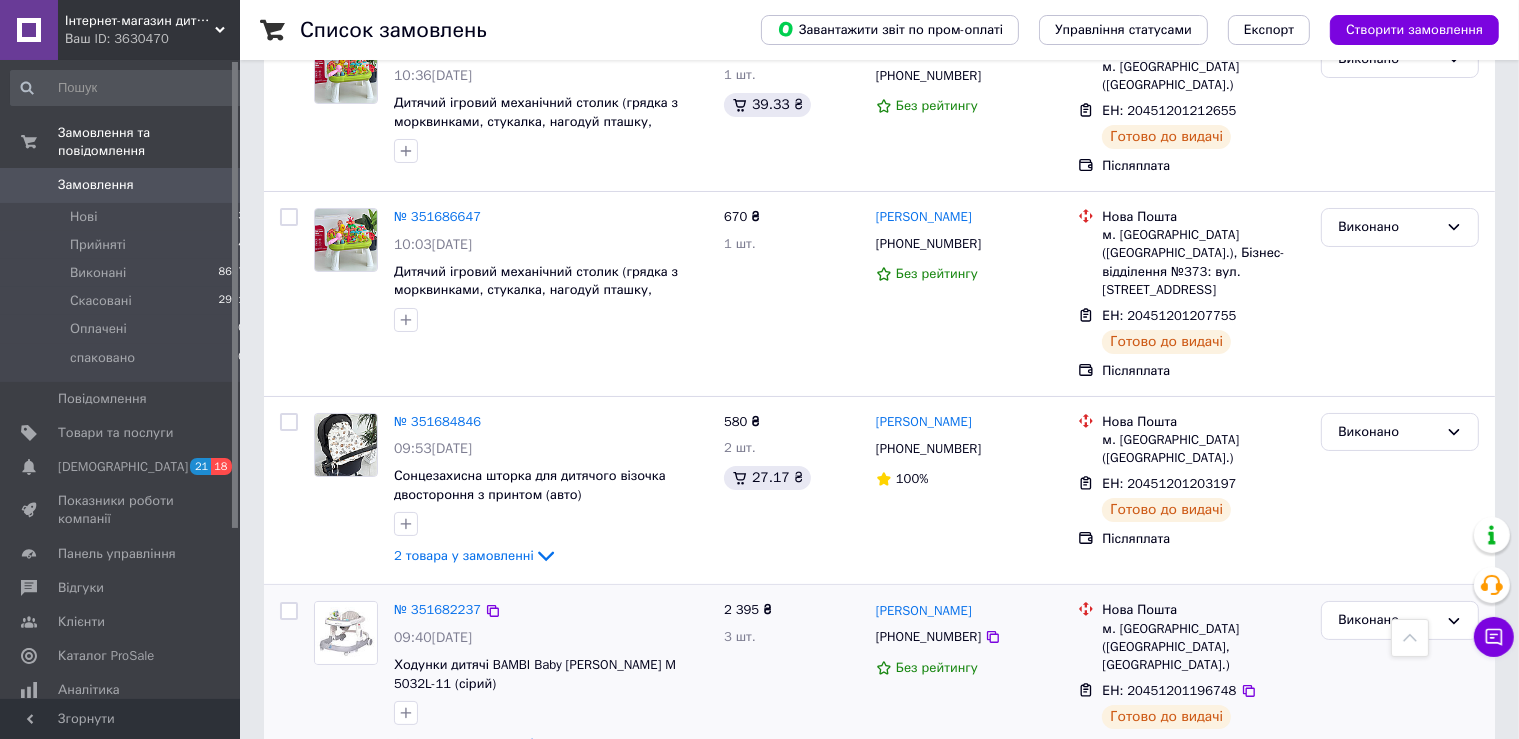 click 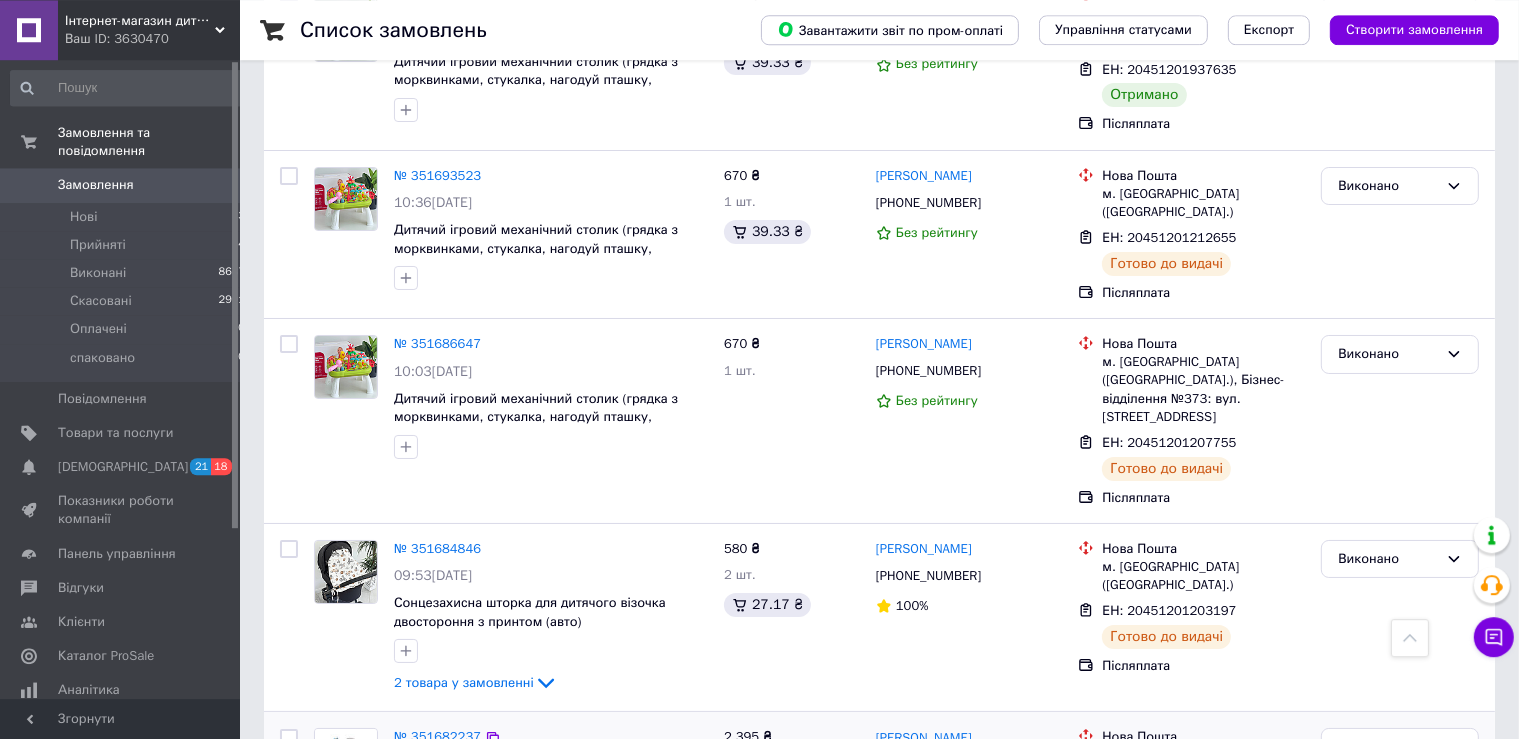 scroll, scrollTop: 7392, scrollLeft: 0, axis: vertical 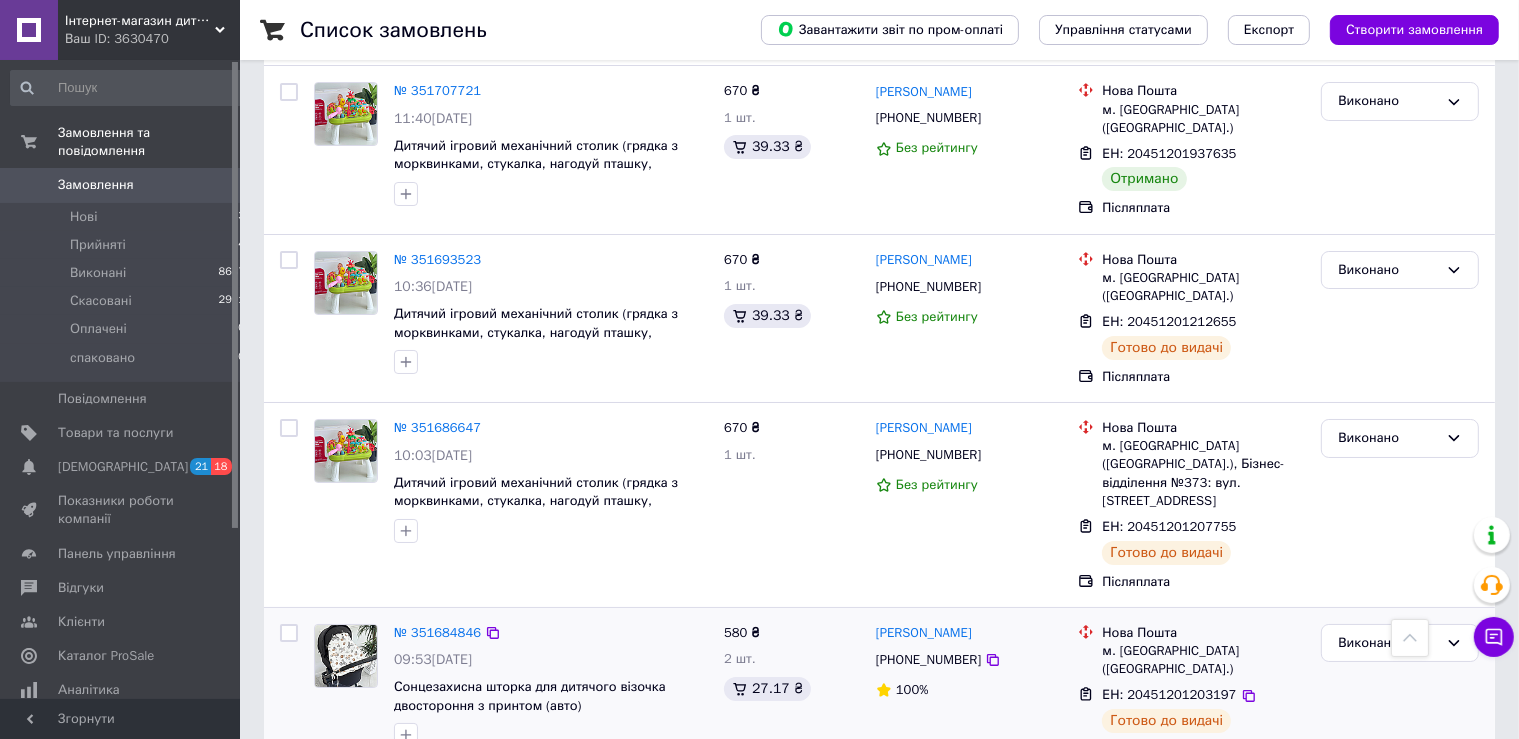 click 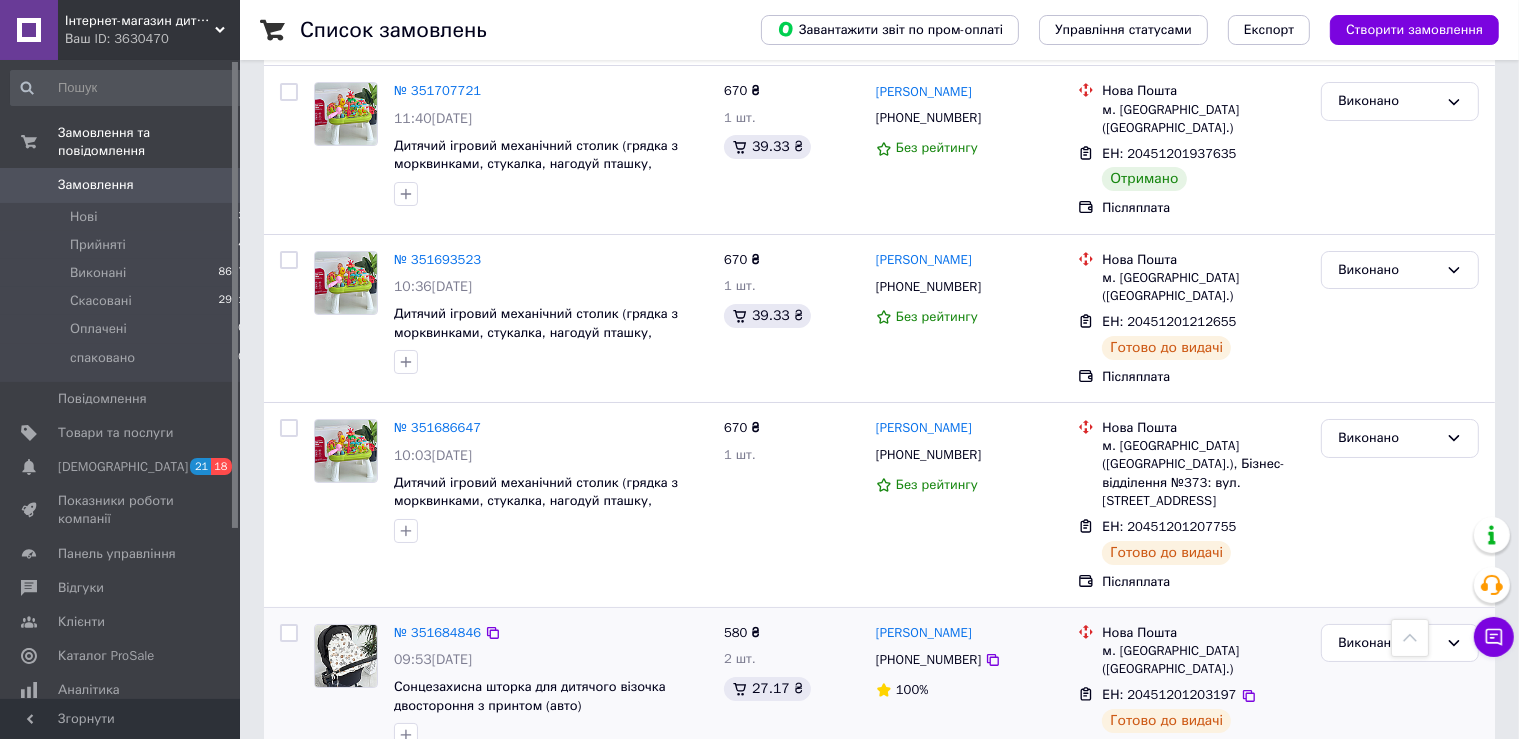 click 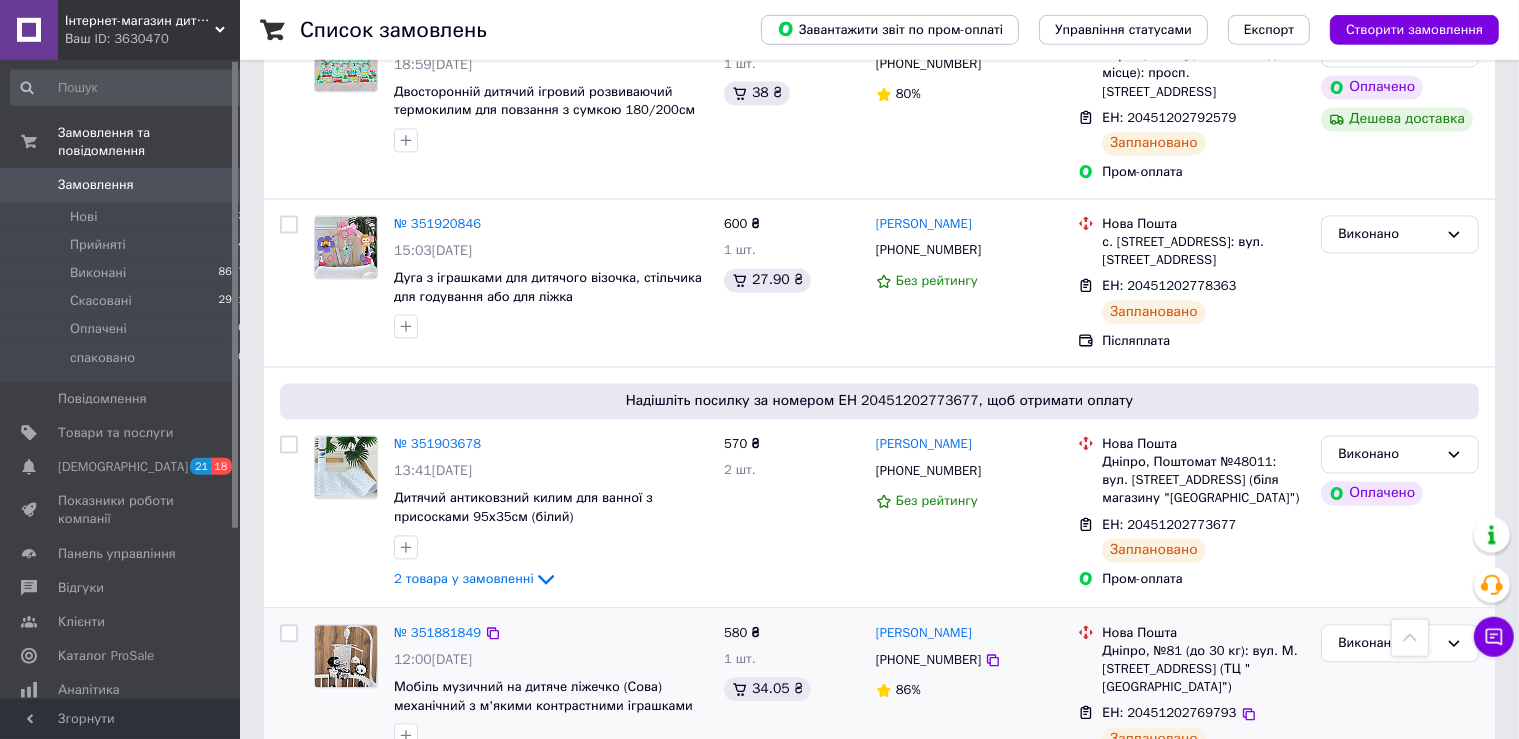 scroll, scrollTop: 4224, scrollLeft: 0, axis: vertical 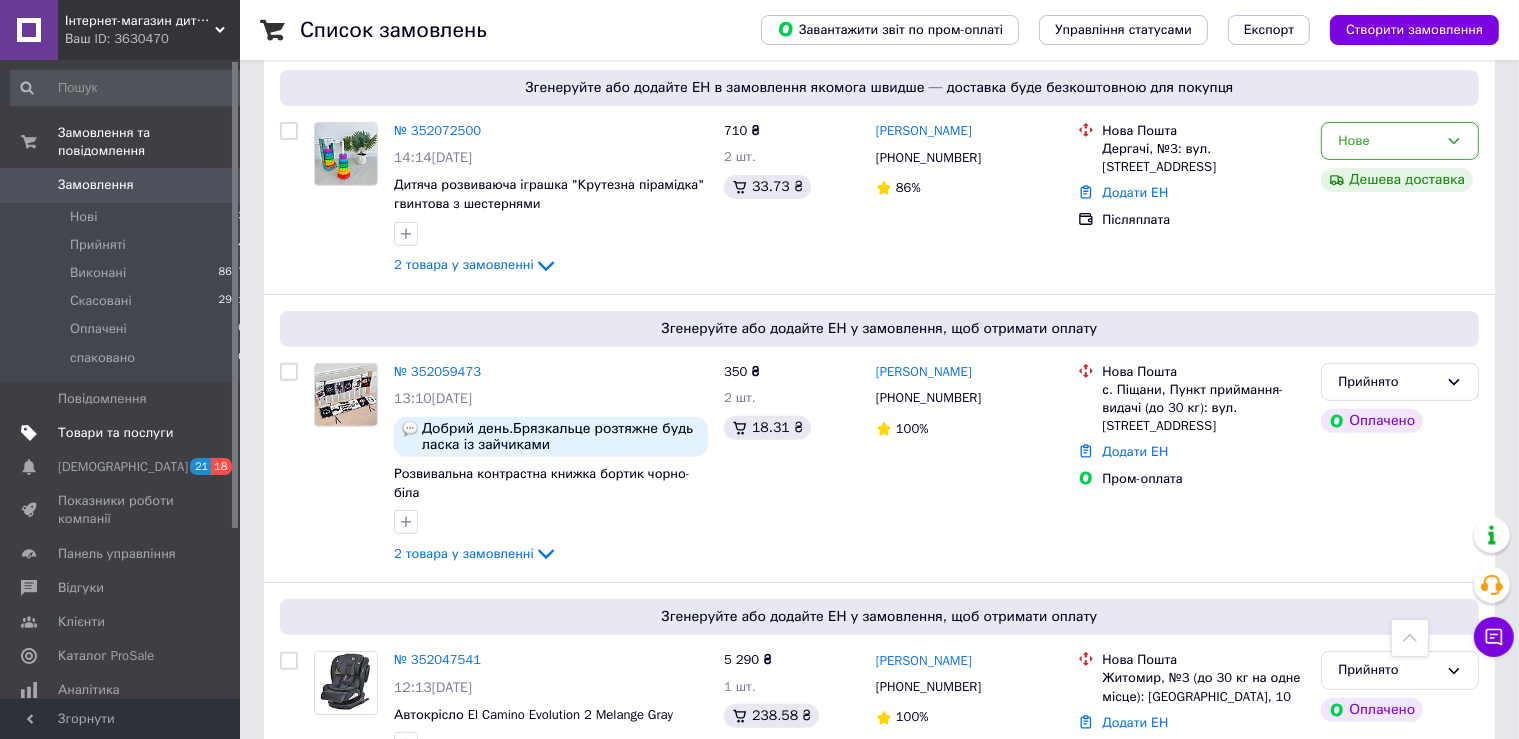 click on "Товари та послуги" at bounding box center [115, 433] 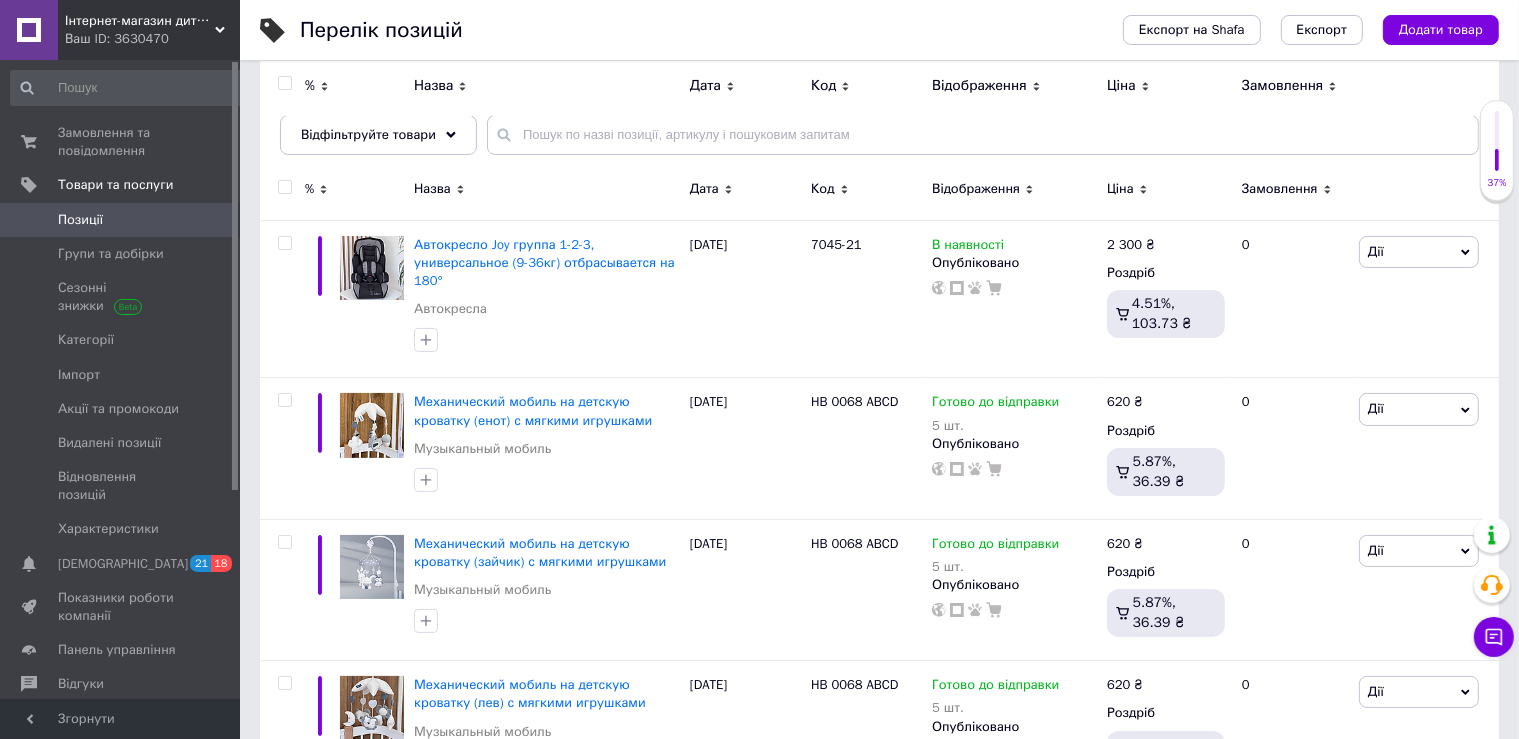 scroll, scrollTop: 0, scrollLeft: 0, axis: both 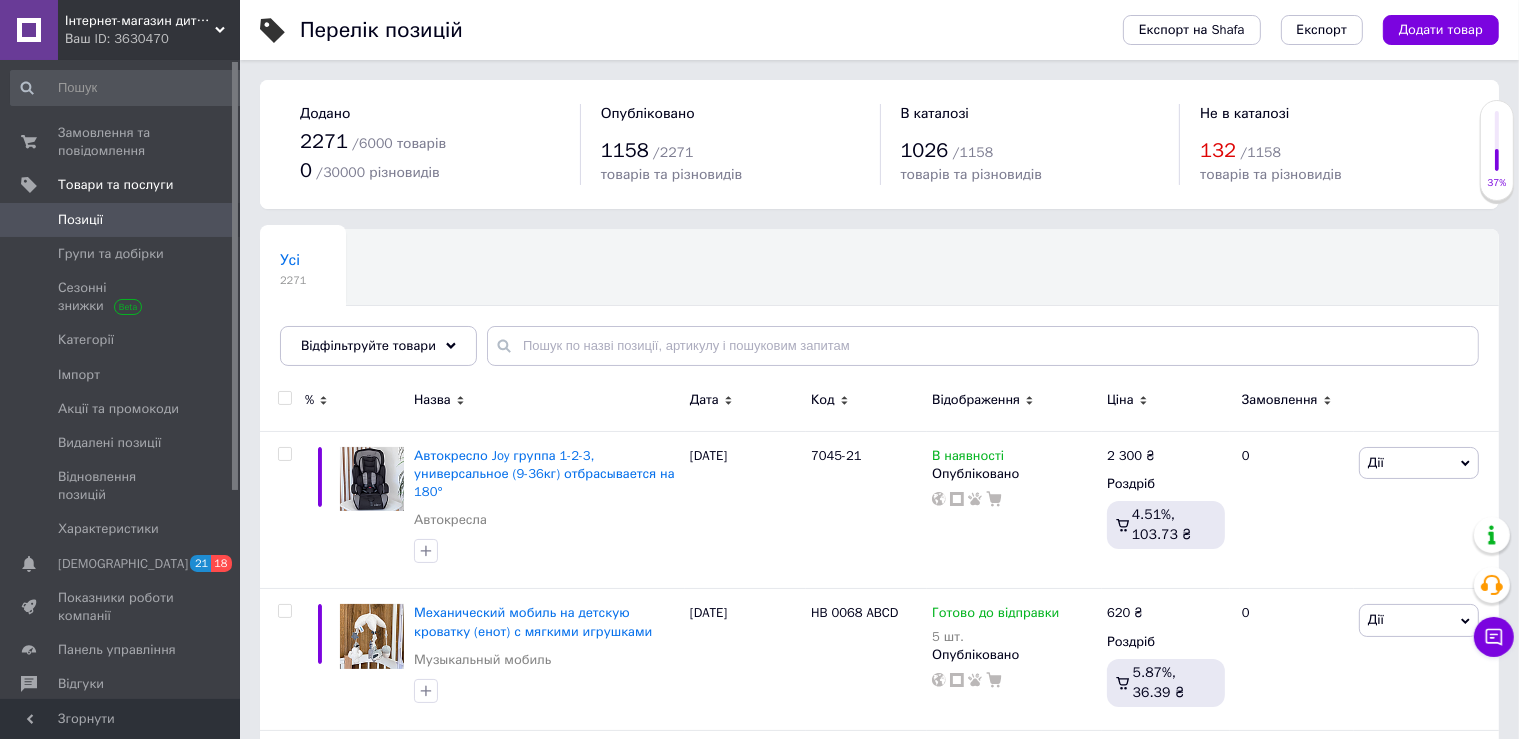 click on "Усі 2271 Ok Відфільтровано...  Зберегти" at bounding box center [879, 307] 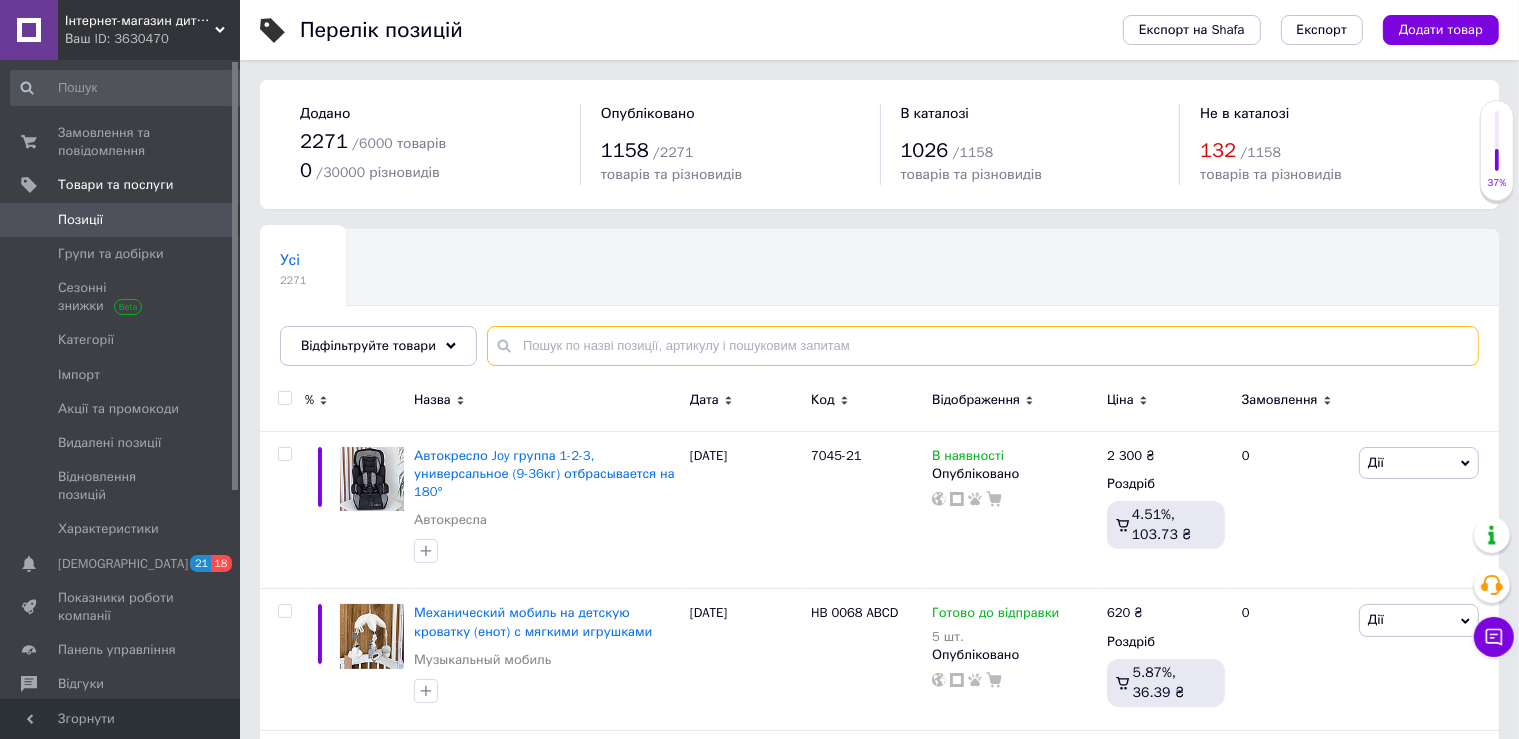 click at bounding box center (983, 346) 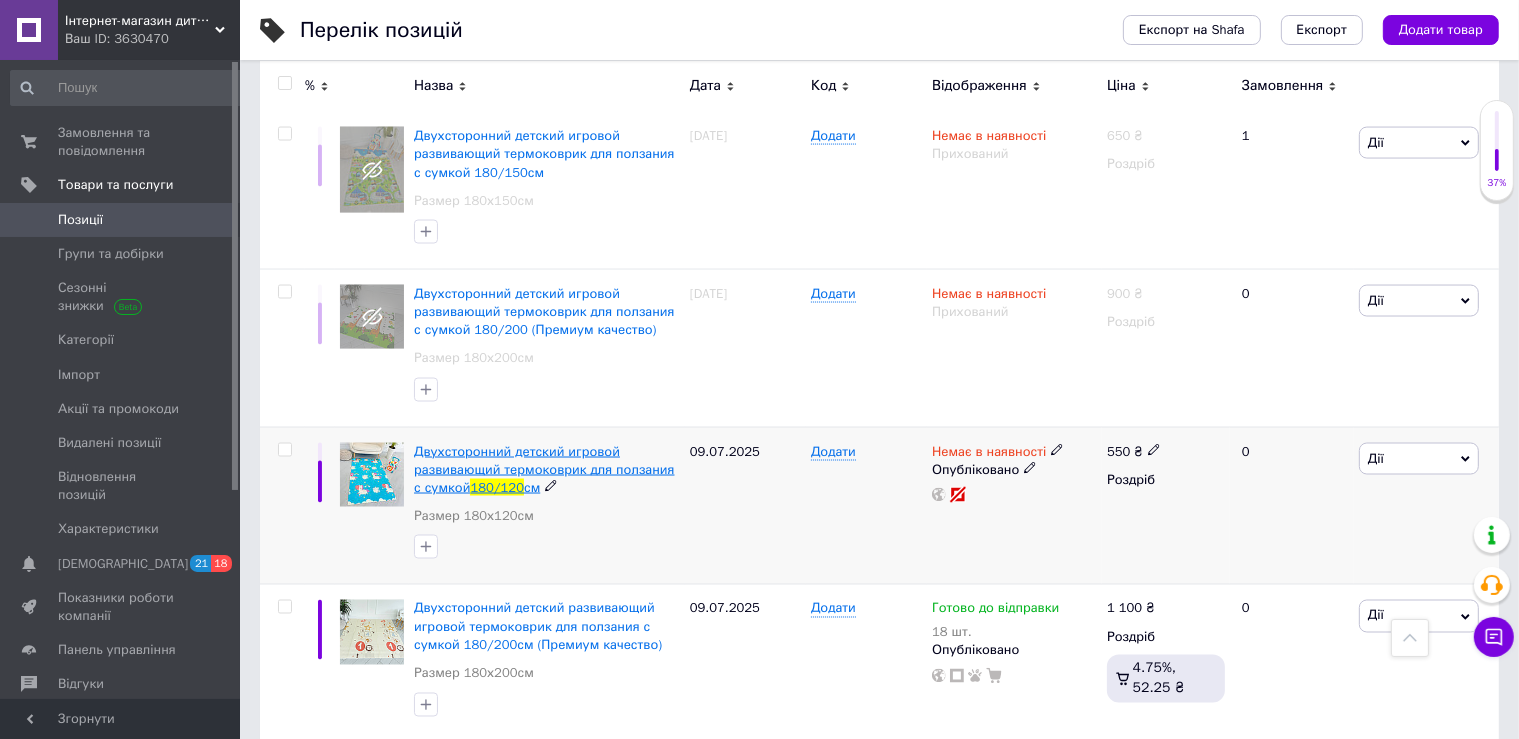 type on "180/120" 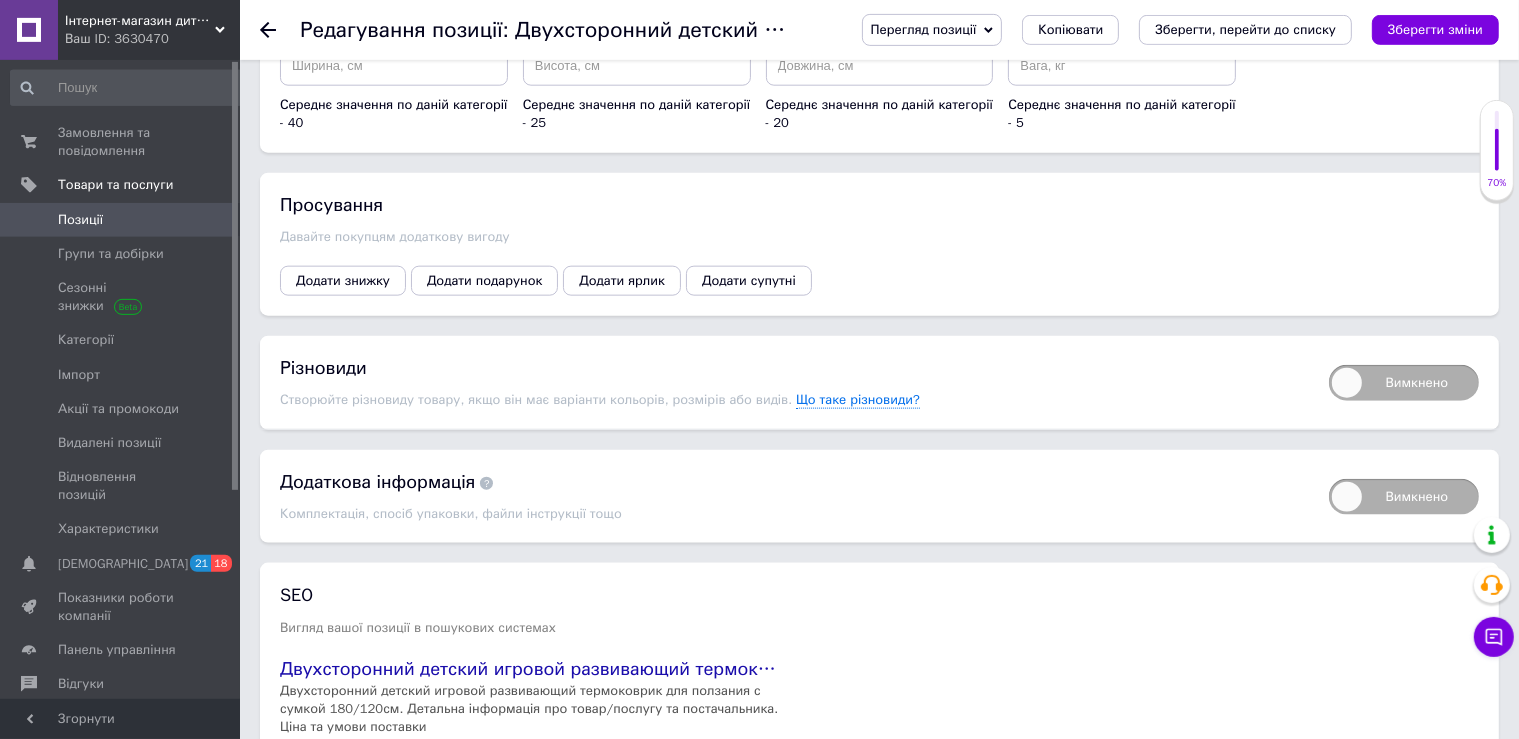 scroll, scrollTop: 2428, scrollLeft: 0, axis: vertical 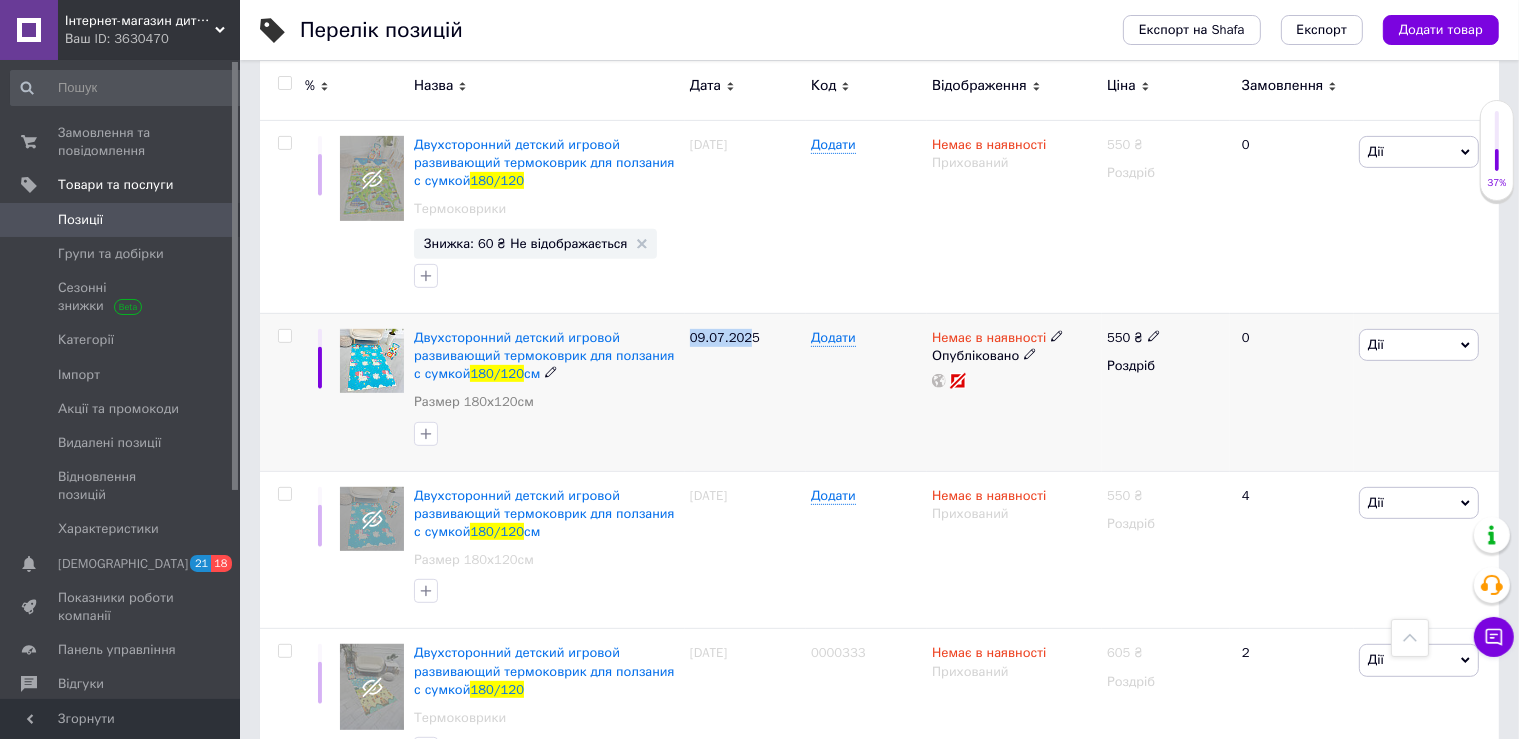 drag, startPoint x: 695, startPoint y: 334, endPoint x: 741, endPoint y: 336, distance: 46.043457 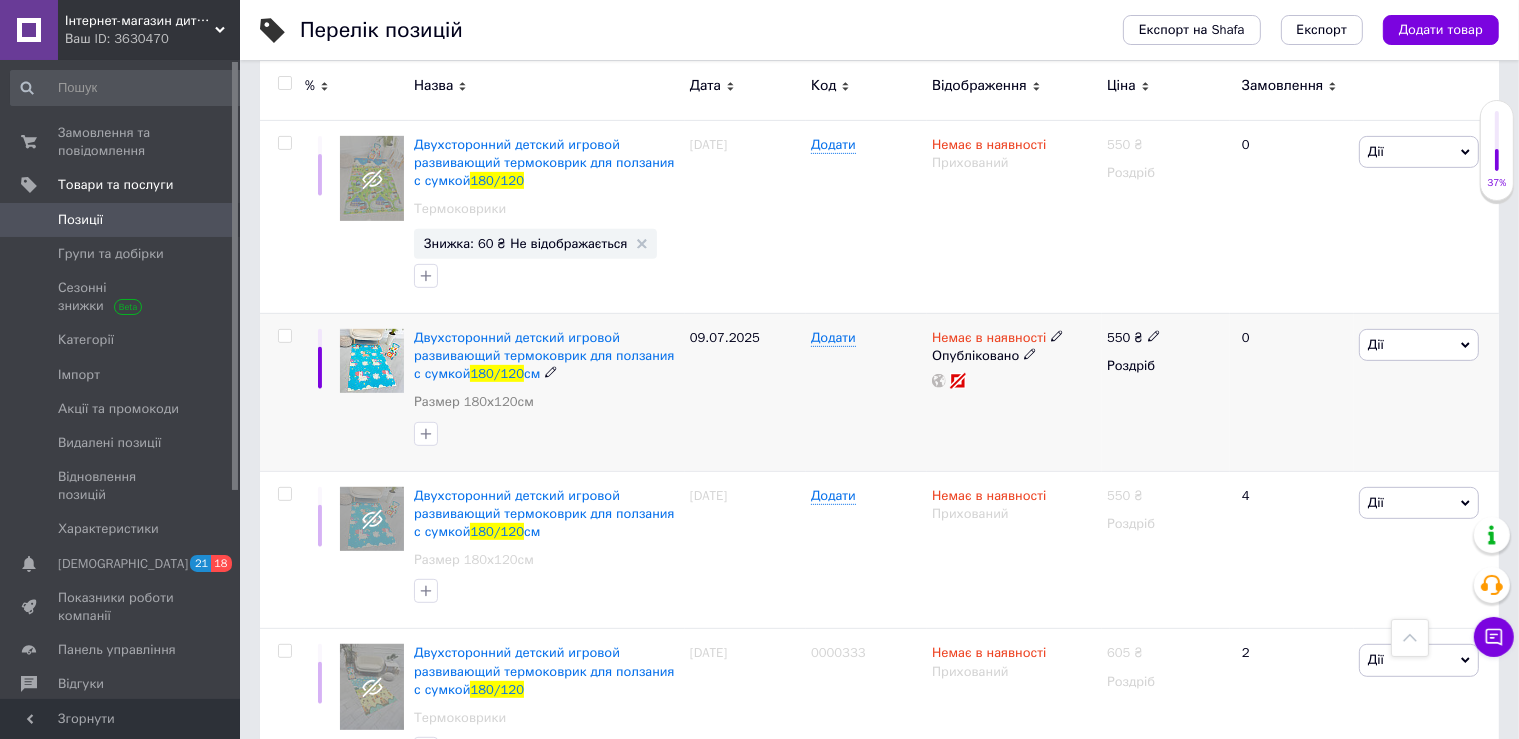 click on "09.07.2025" at bounding box center [745, 392] 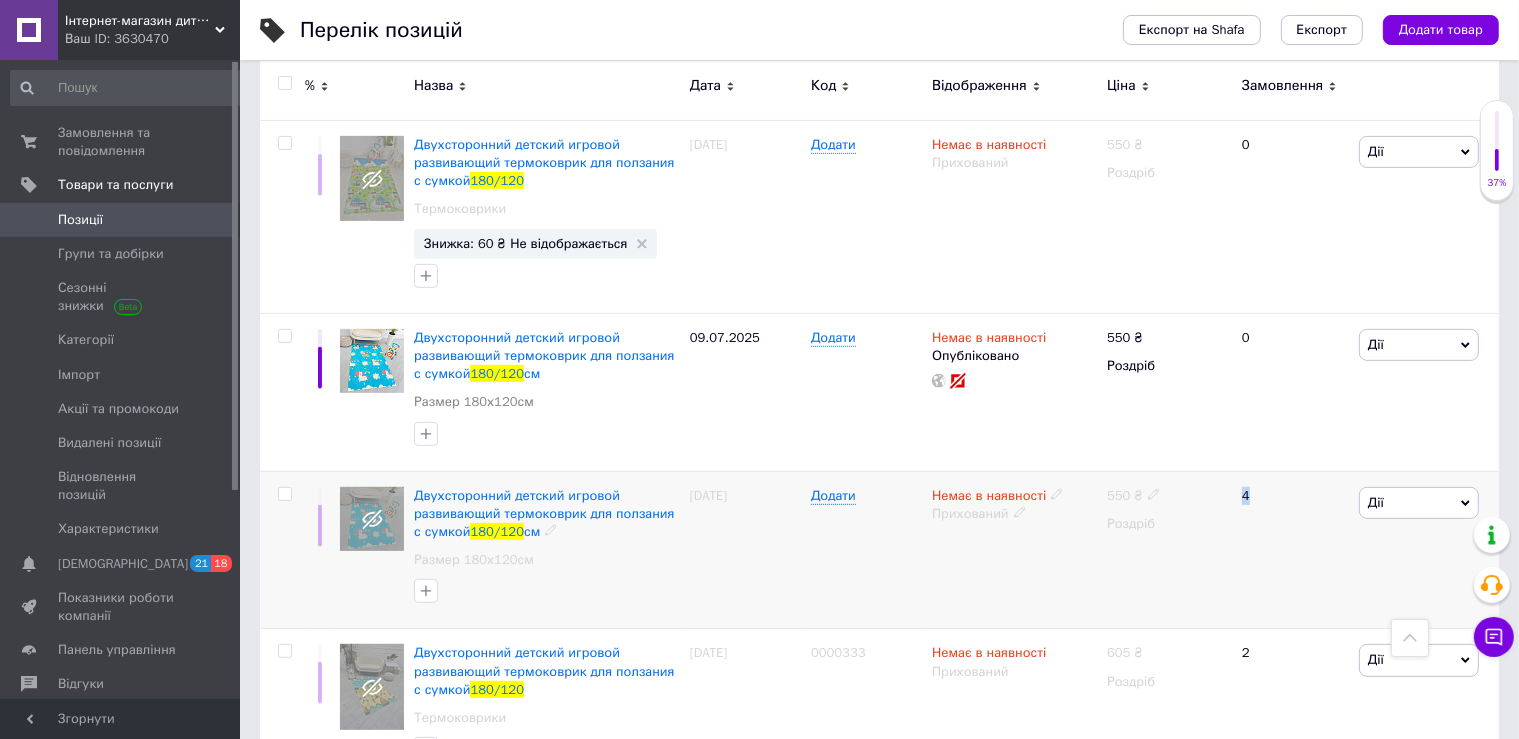 drag, startPoint x: 1237, startPoint y: 499, endPoint x: 1262, endPoint y: 499, distance: 25 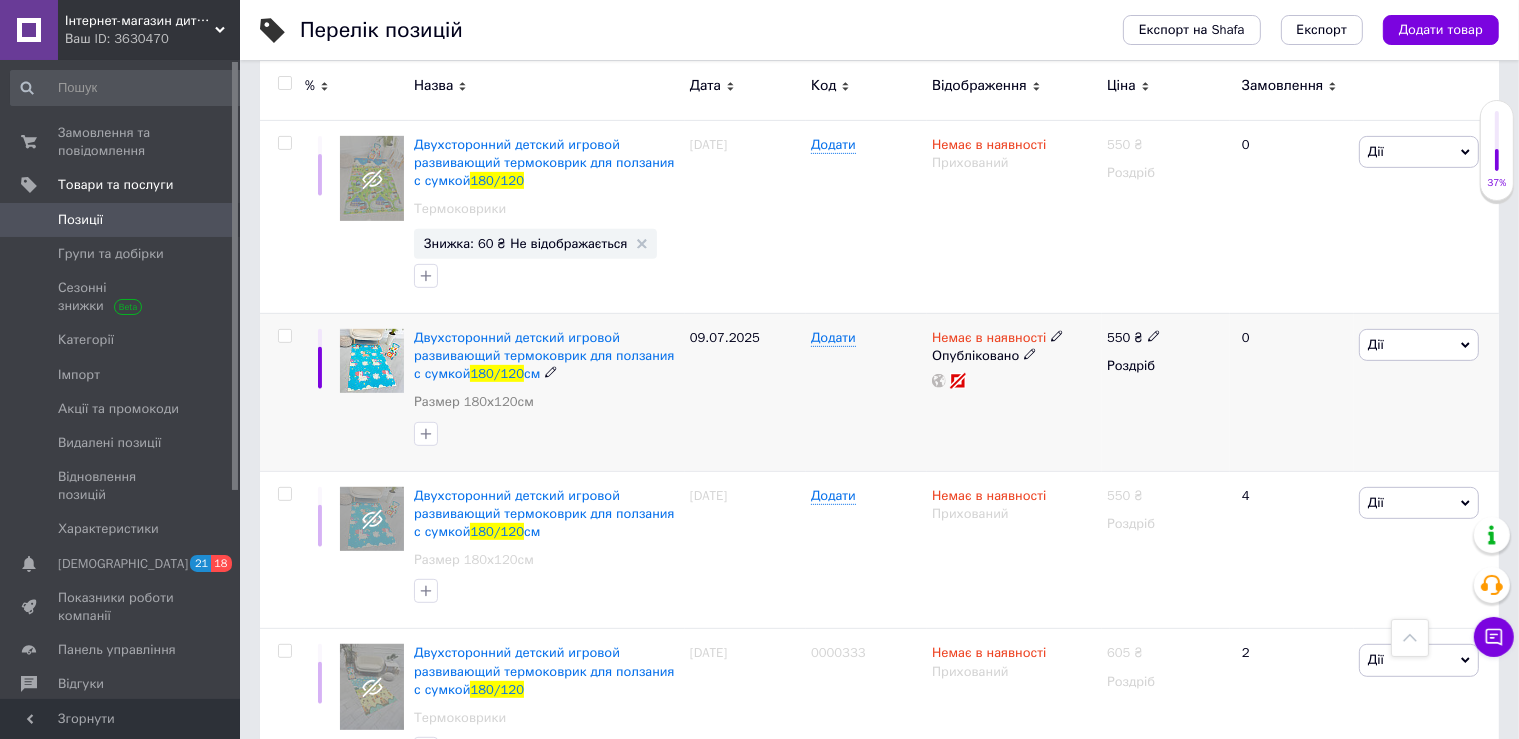 click on "550   ₴ Роздріб" at bounding box center (1166, 392) 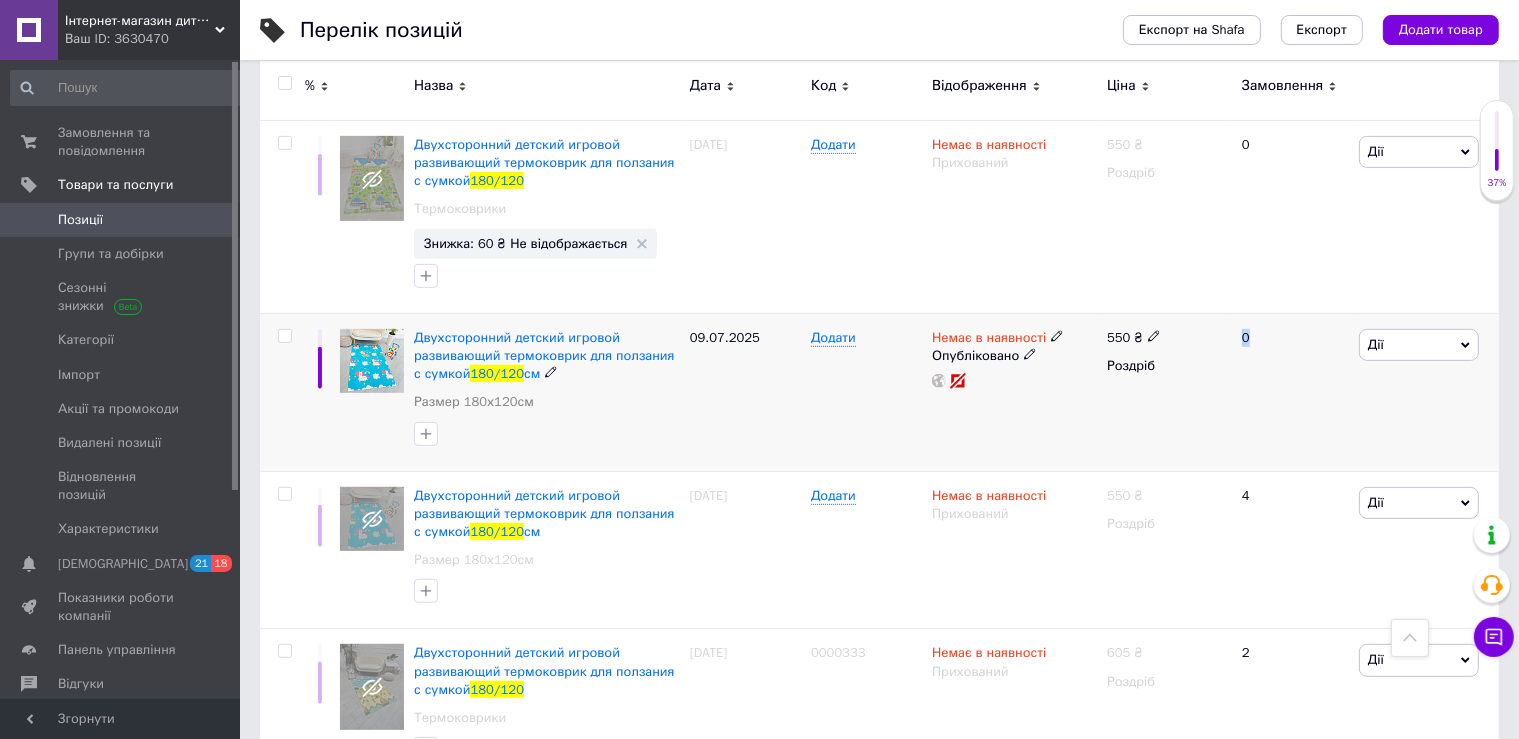 drag, startPoint x: 1231, startPoint y: 332, endPoint x: 1260, endPoint y: 334, distance: 29.068884 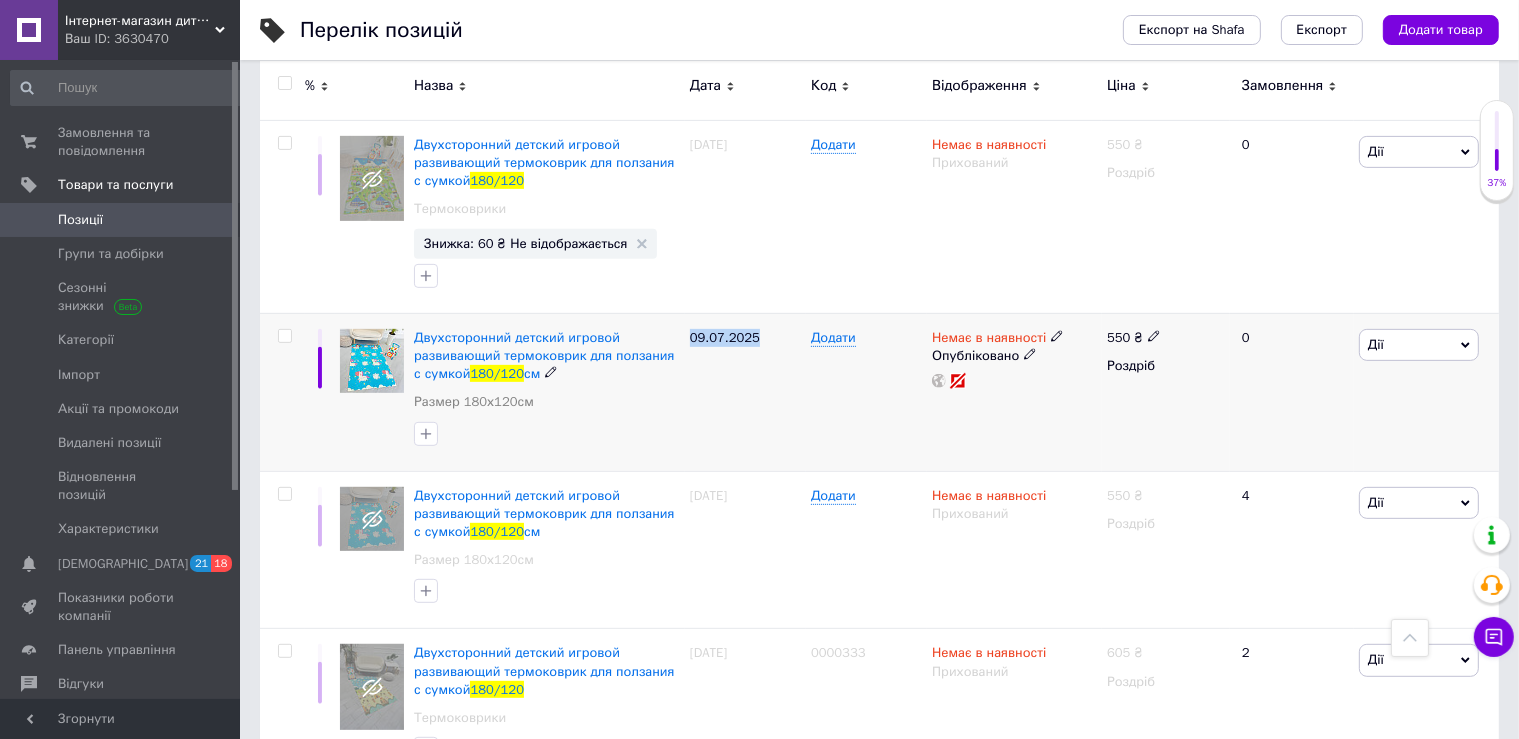 drag, startPoint x: 683, startPoint y: 338, endPoint x: 749, endPoint y: 339, distance: 66.007576 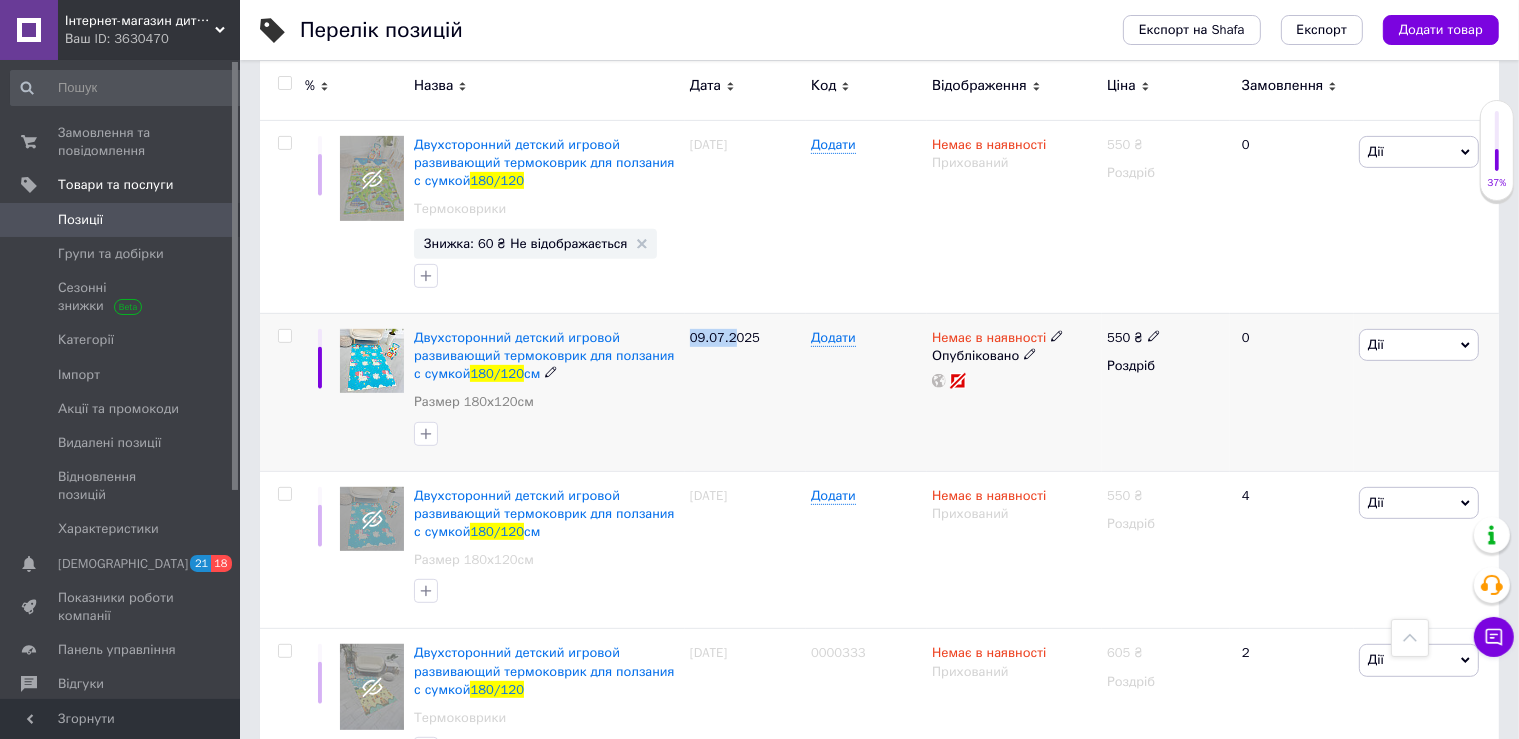 drag, startPoint x: 682, startPoint y: 334, endPoint x: 730, endPoint y: 334, distance: 48 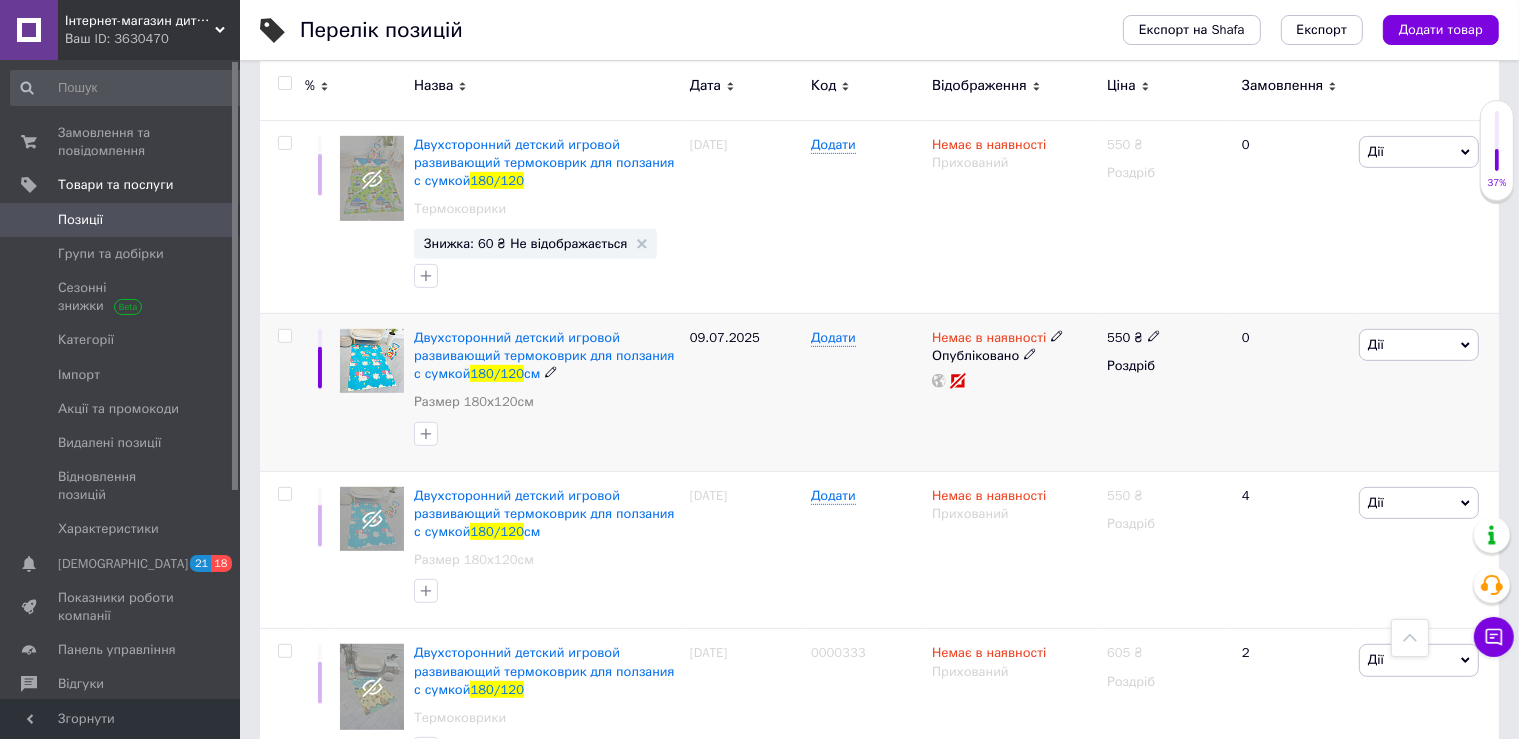 click on "09.07.2025" at bounding box center [745, 392] 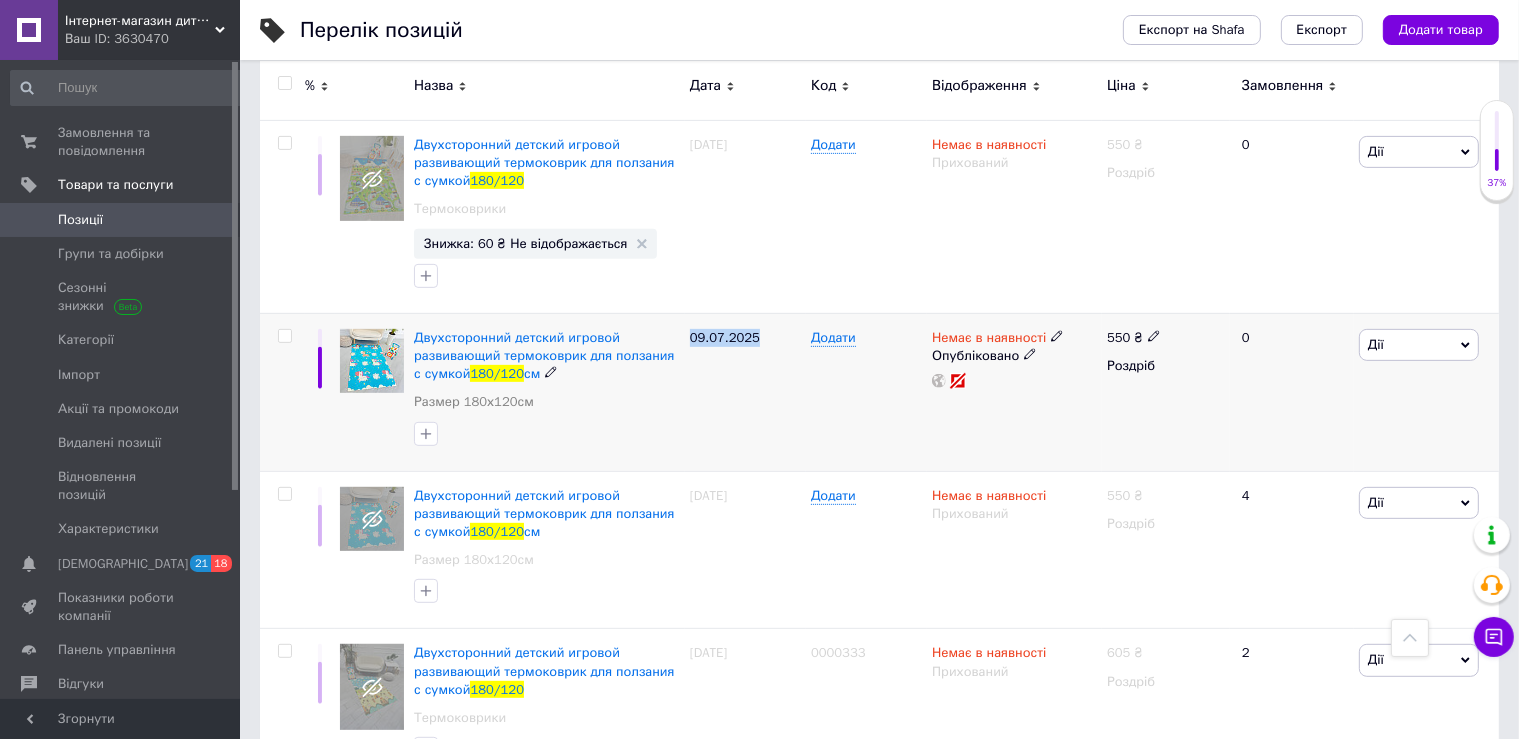 drag, startPoint x: 781, startPoint y: 335, endPoint x: 686, endPoint y: 336, distance: 95.005264 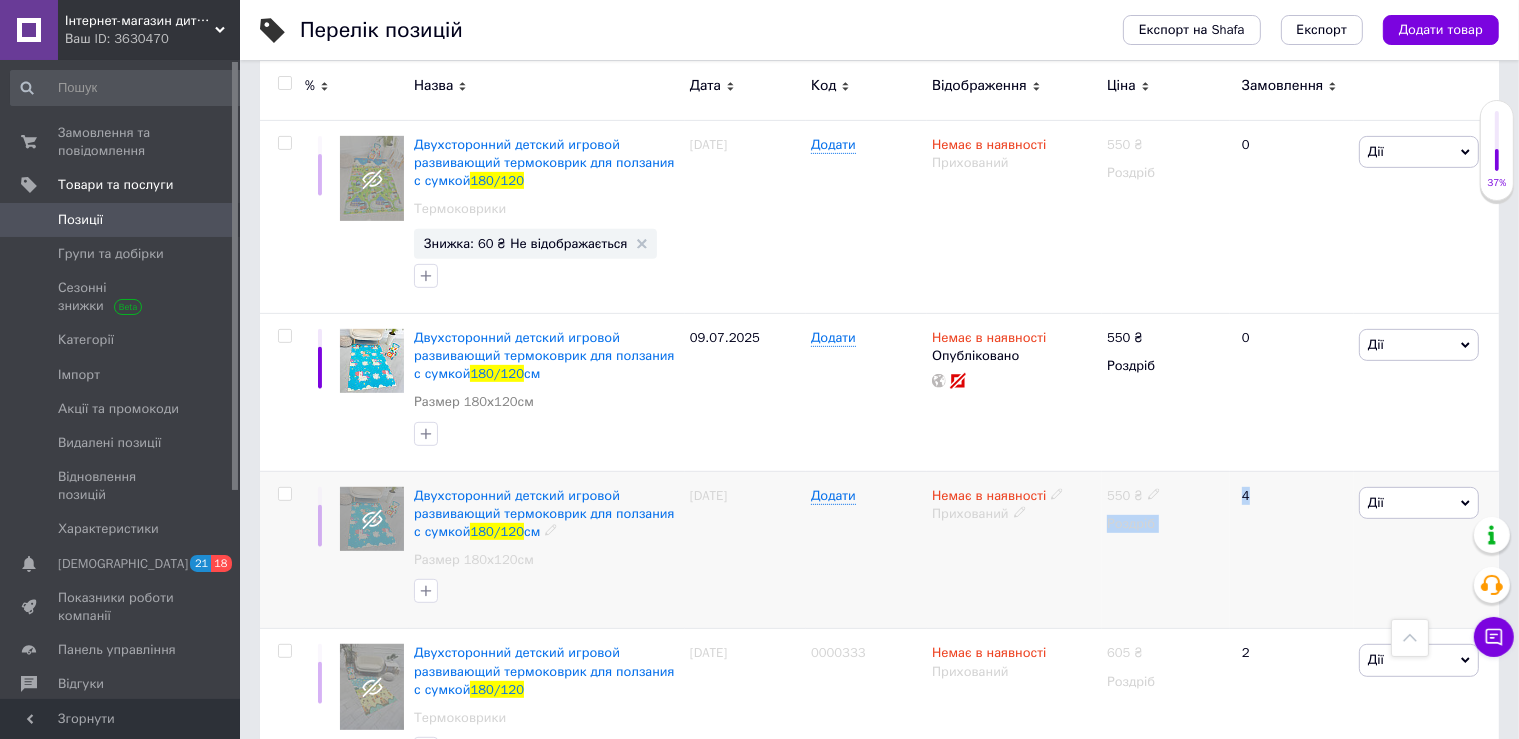 drag, startPoint x: 1230, startPoint y: 502, endPoint x: 1254, endPoint y: 502, distance: 24 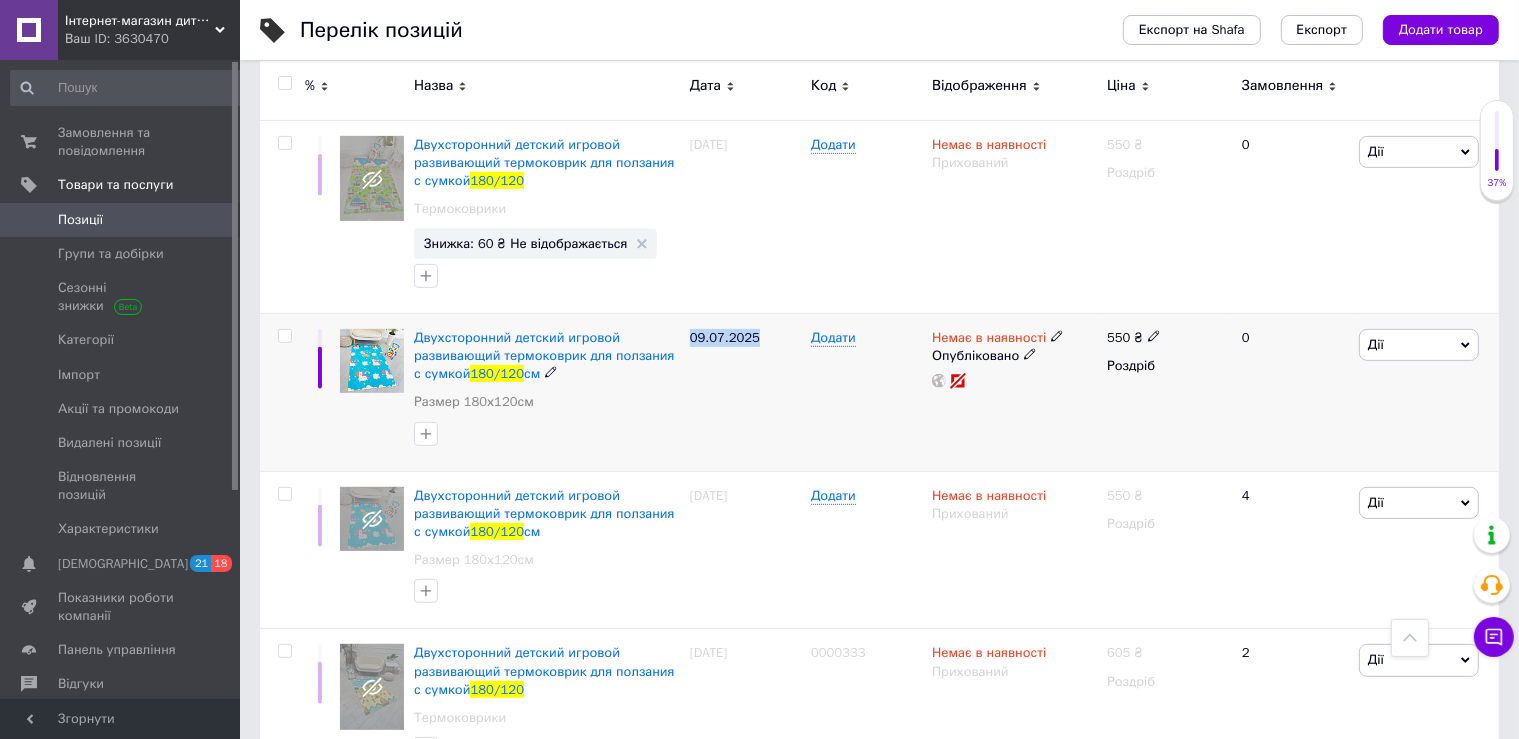 drag, startPoint x: 762, startPoint y: 338, endPoint x: 691, endPoint y: 335, distance: 71.063354 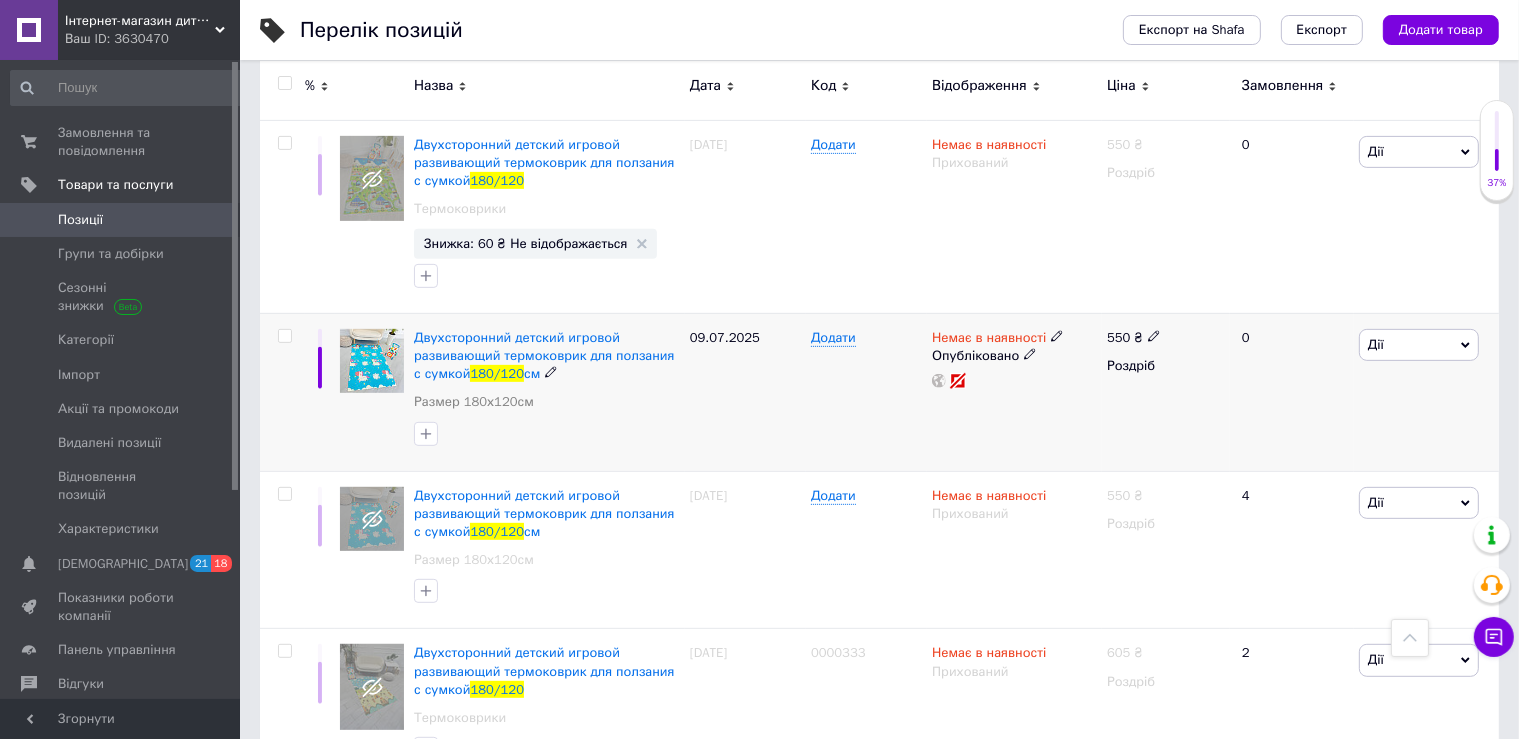 click on "09.07.2025" at bounding box center (745, 392) 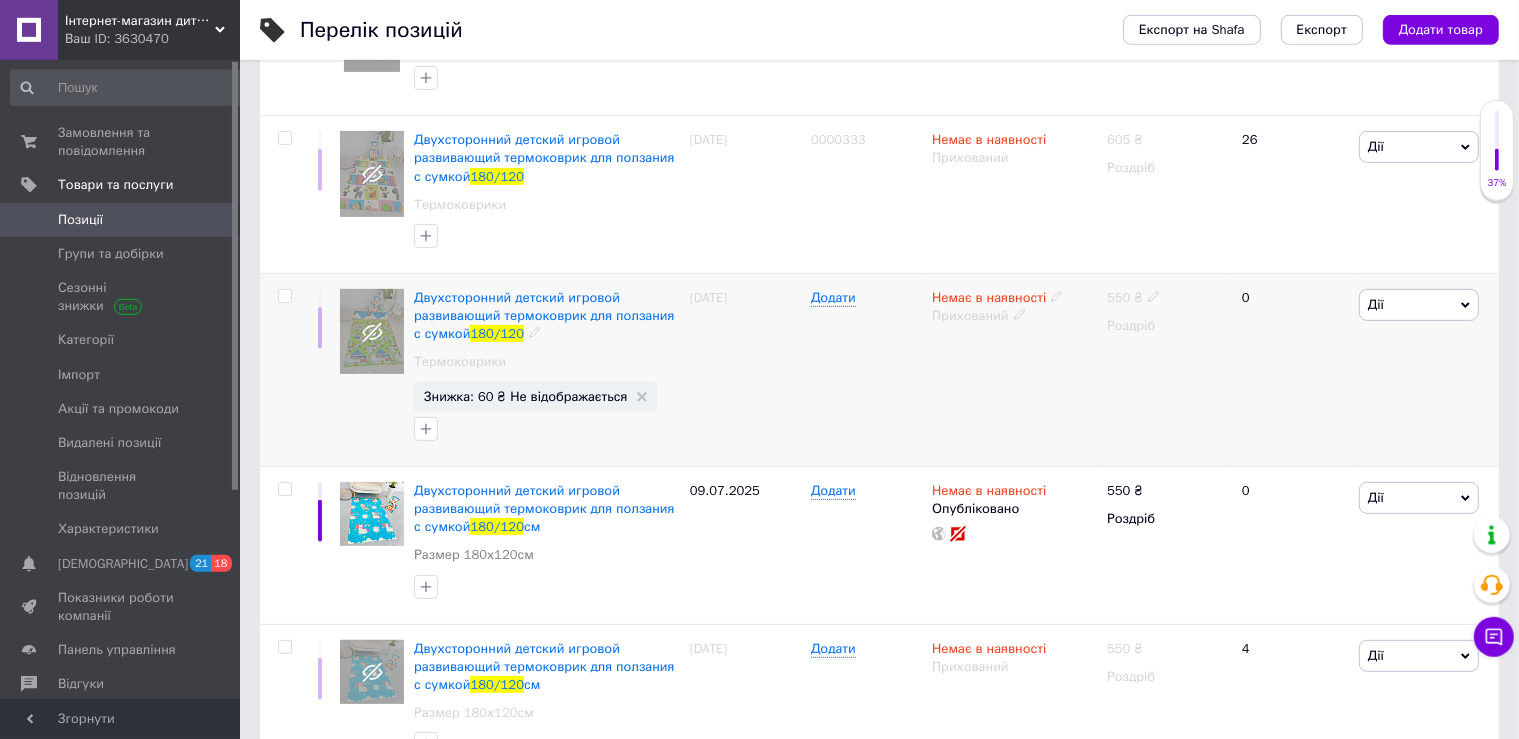 scroll, scrollTop: 633, scrollLeft: 0, axis: vertical 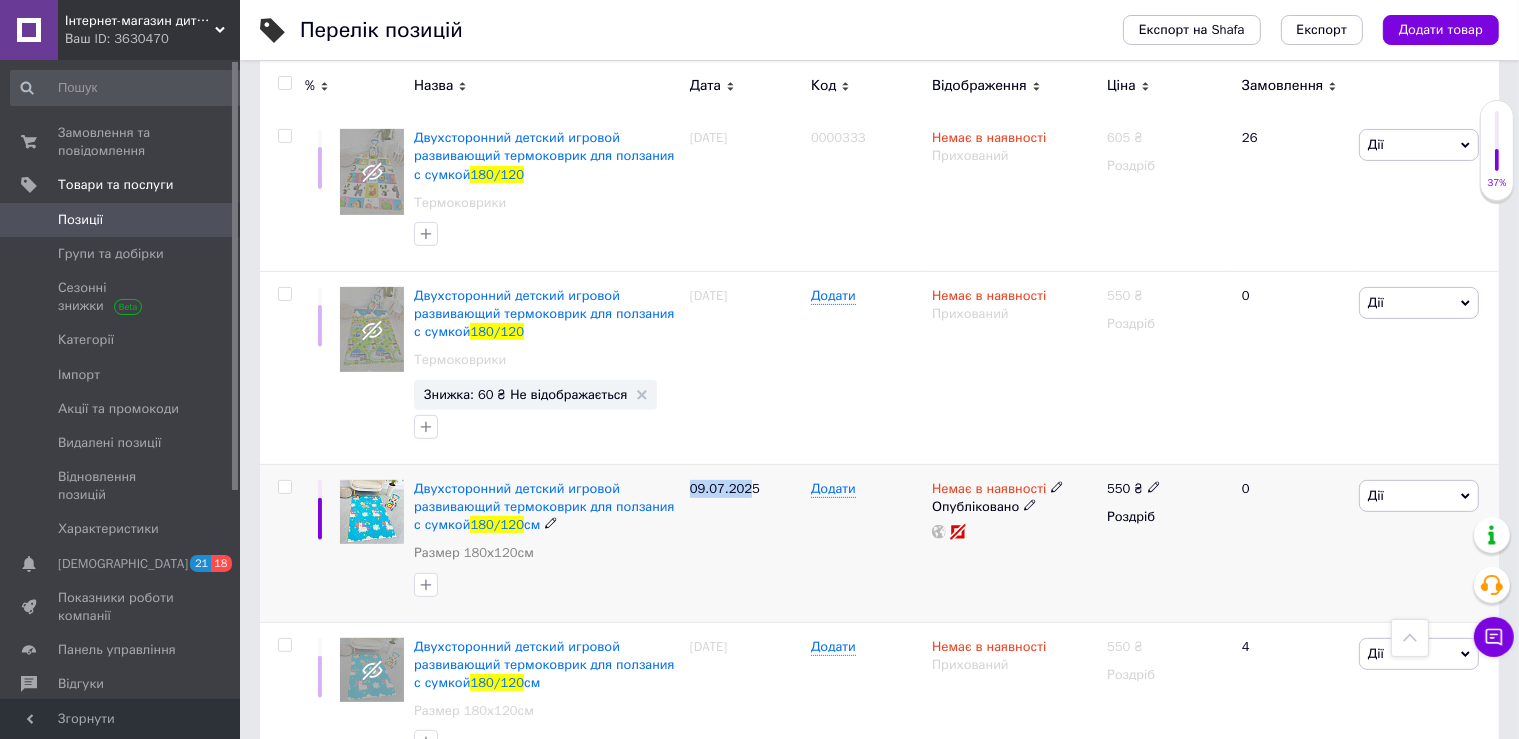 drag, startPoint x: 684, startPoint y: 481, endPoint x: 741, endPoint y: 482, distance: 57.00877 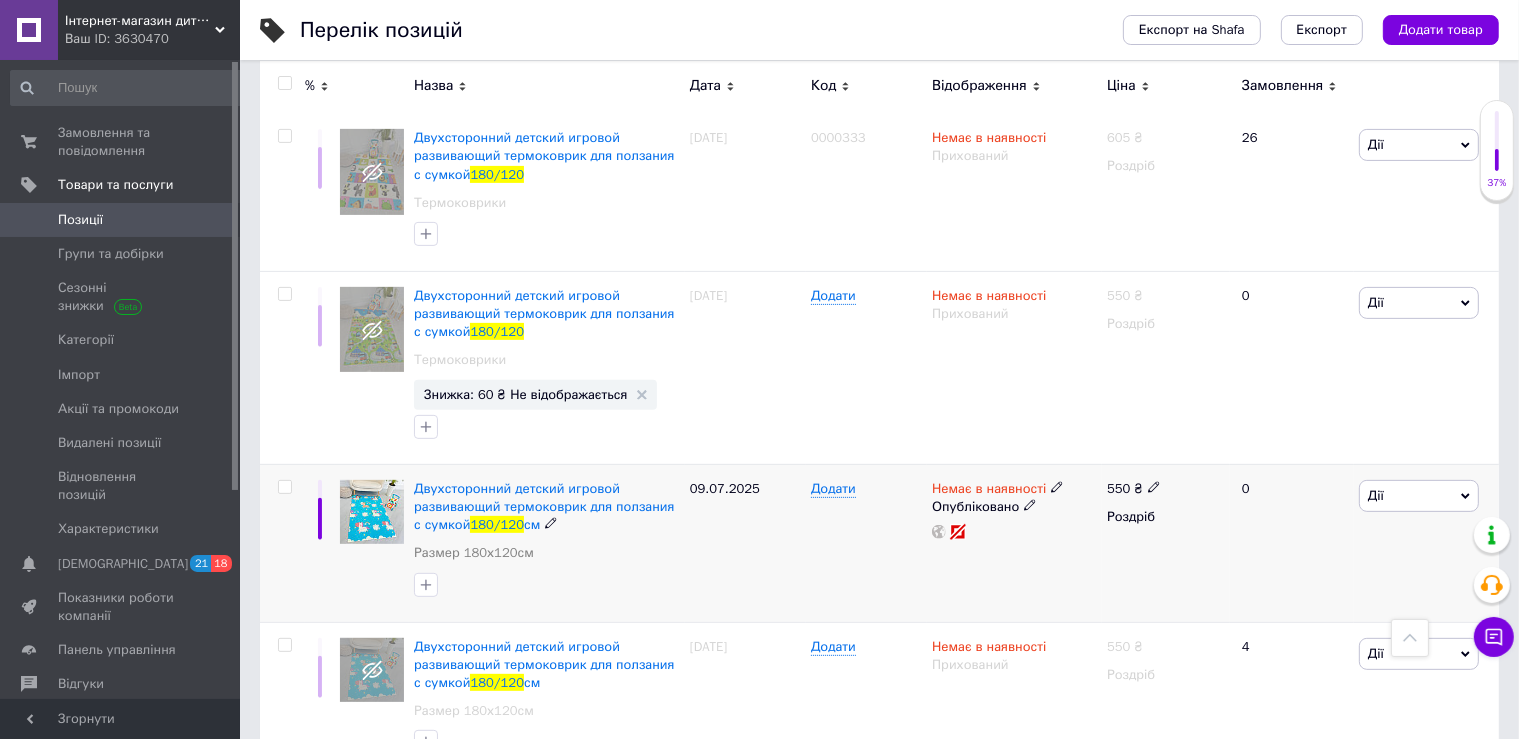 click on "09.07.2025" at bounding box center (745, 543) 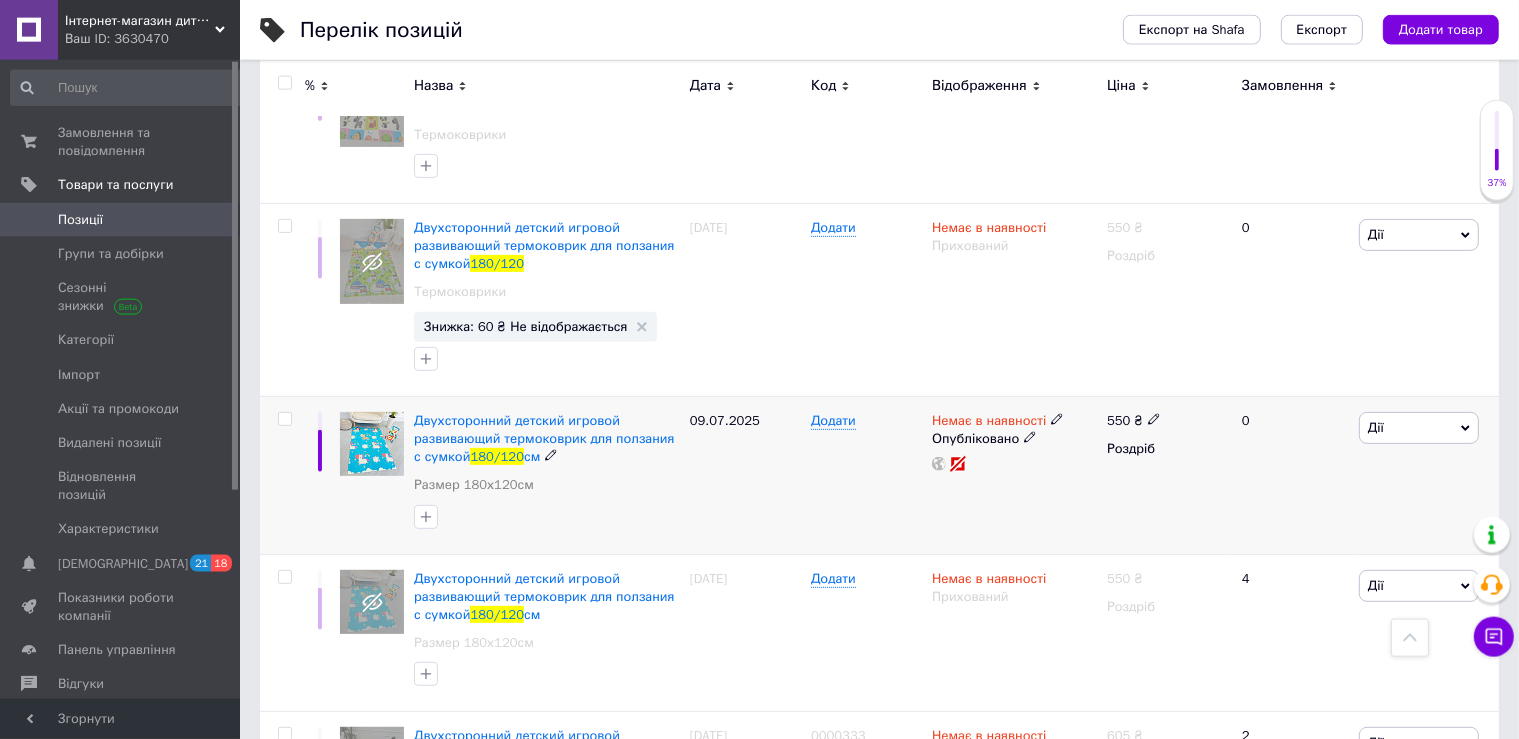 scroll, scrollTop: 739, scrollLeft: 0, axis: vertical 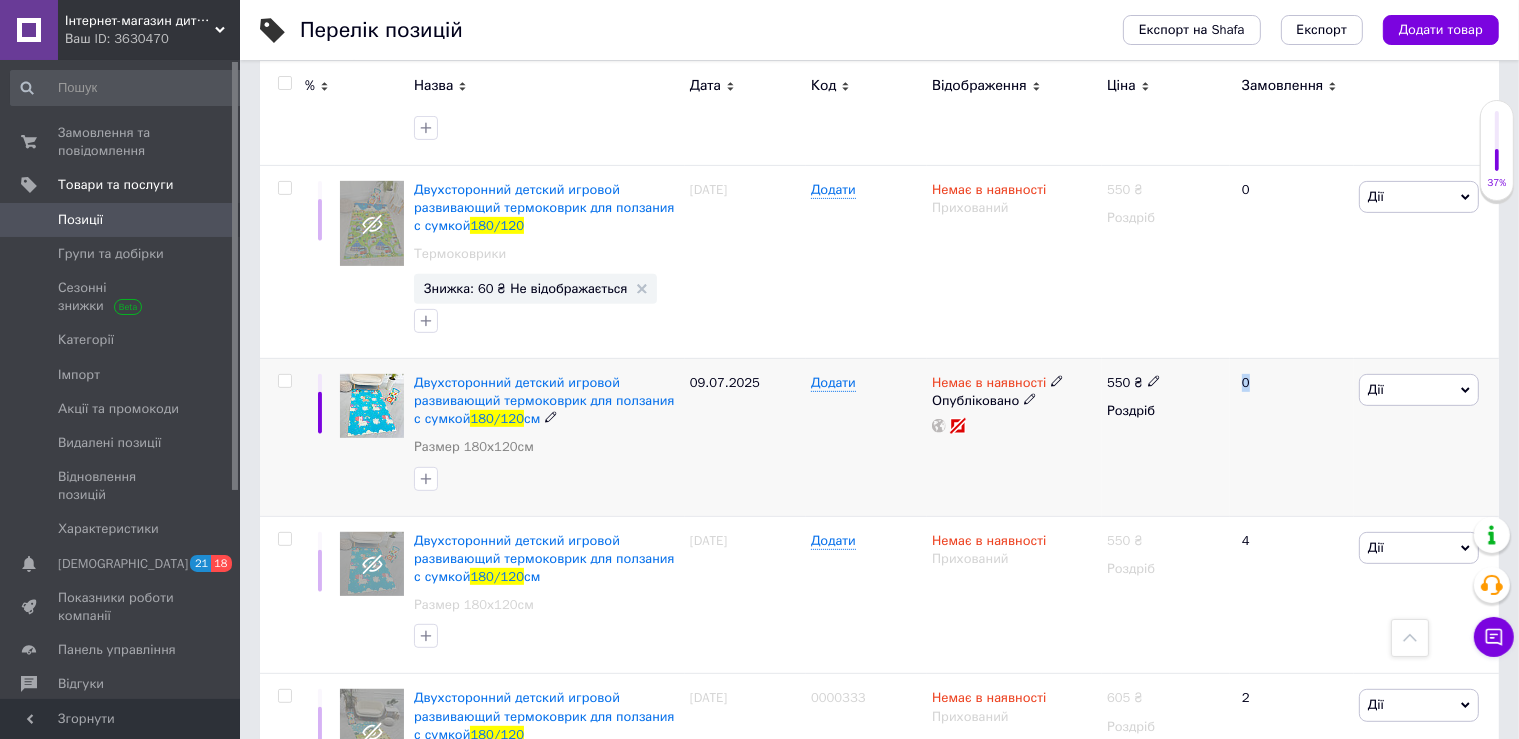 click on "0" at bounding box center [1292, 437] 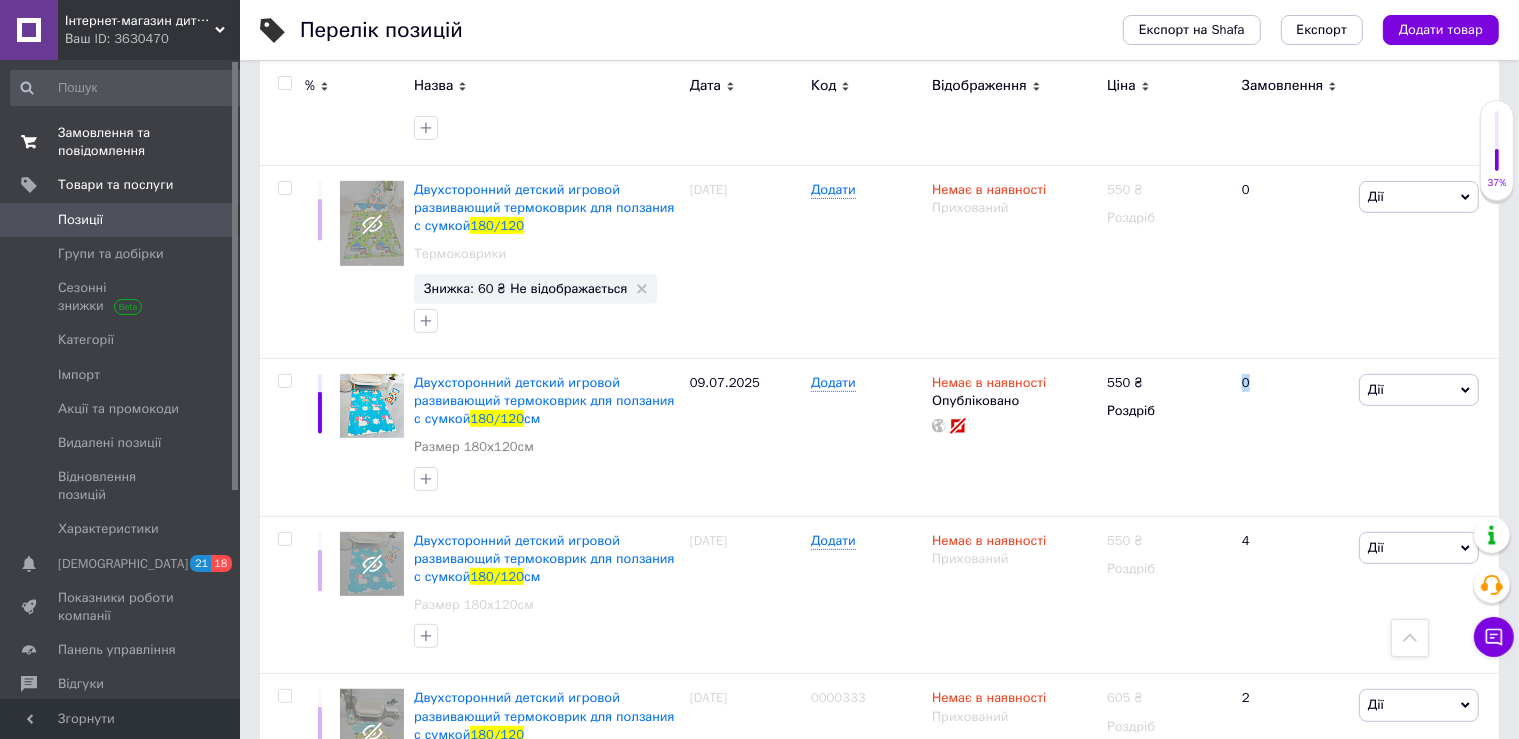 click on "Замовлення та повідомлення" at bounding box center [121, 142] 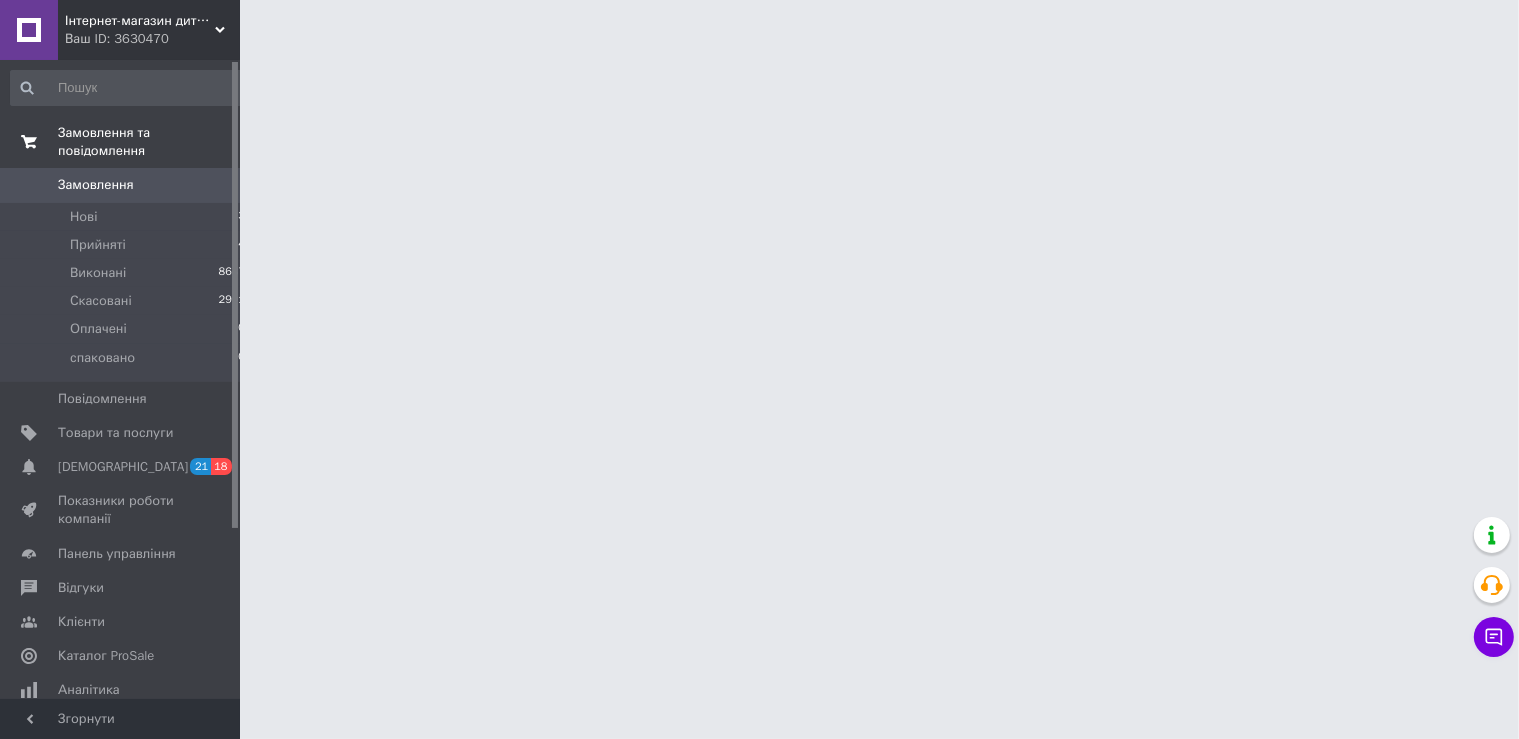 scroll, scrollTop: 0, scrollLeft: 0, axis: both 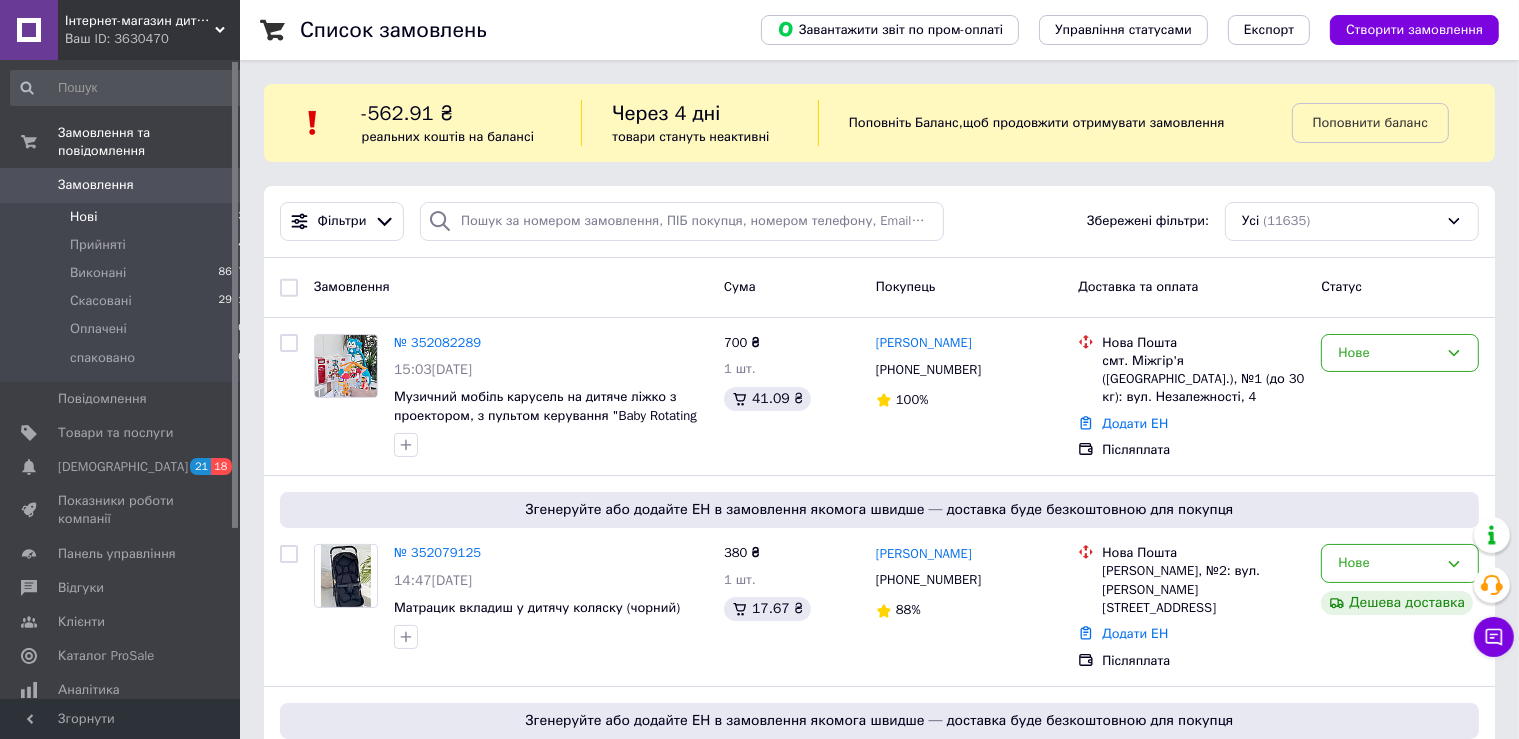 click on "Нові 3" at bounding box center [128, 217] 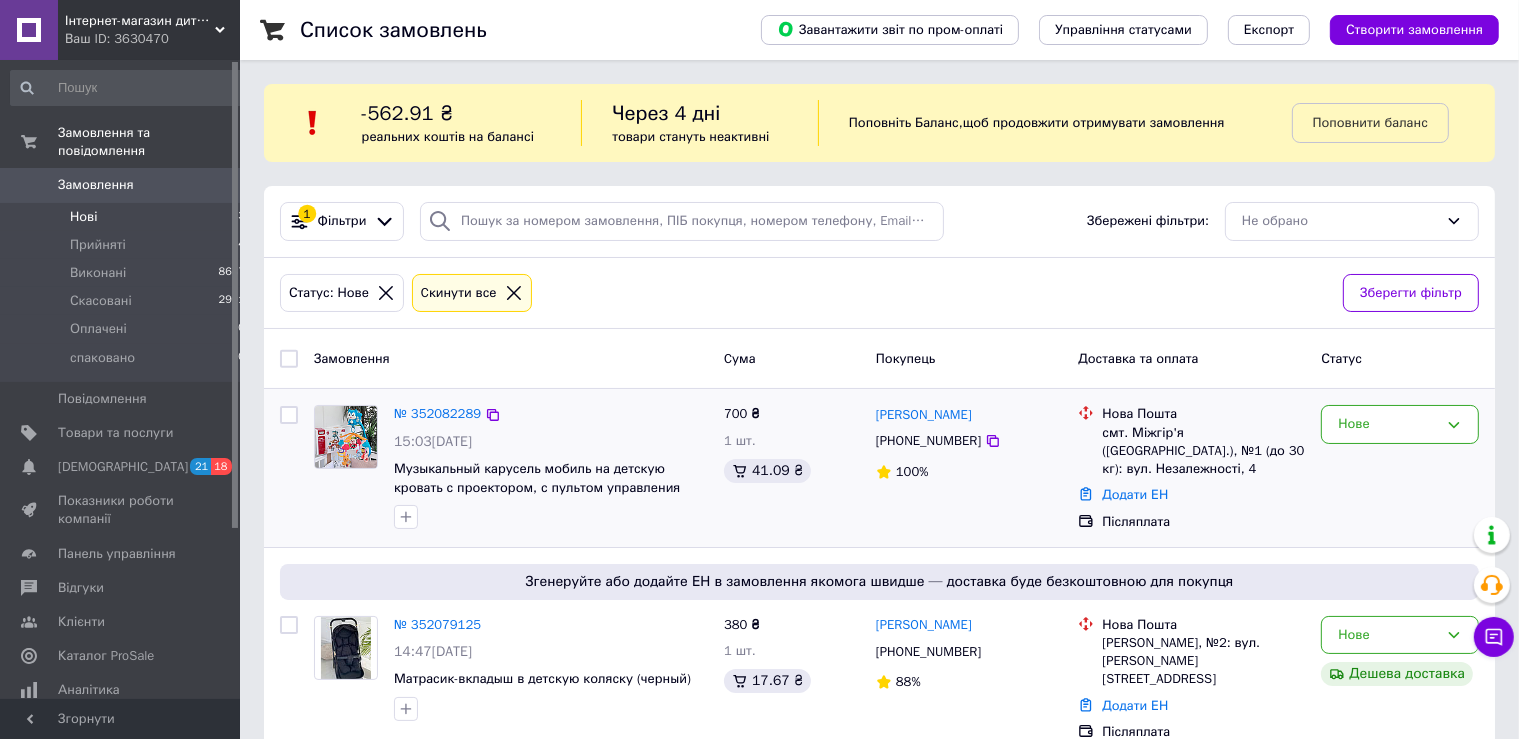 scroll, scrollTop: 263, scrollLeft: 0, axis: vertical 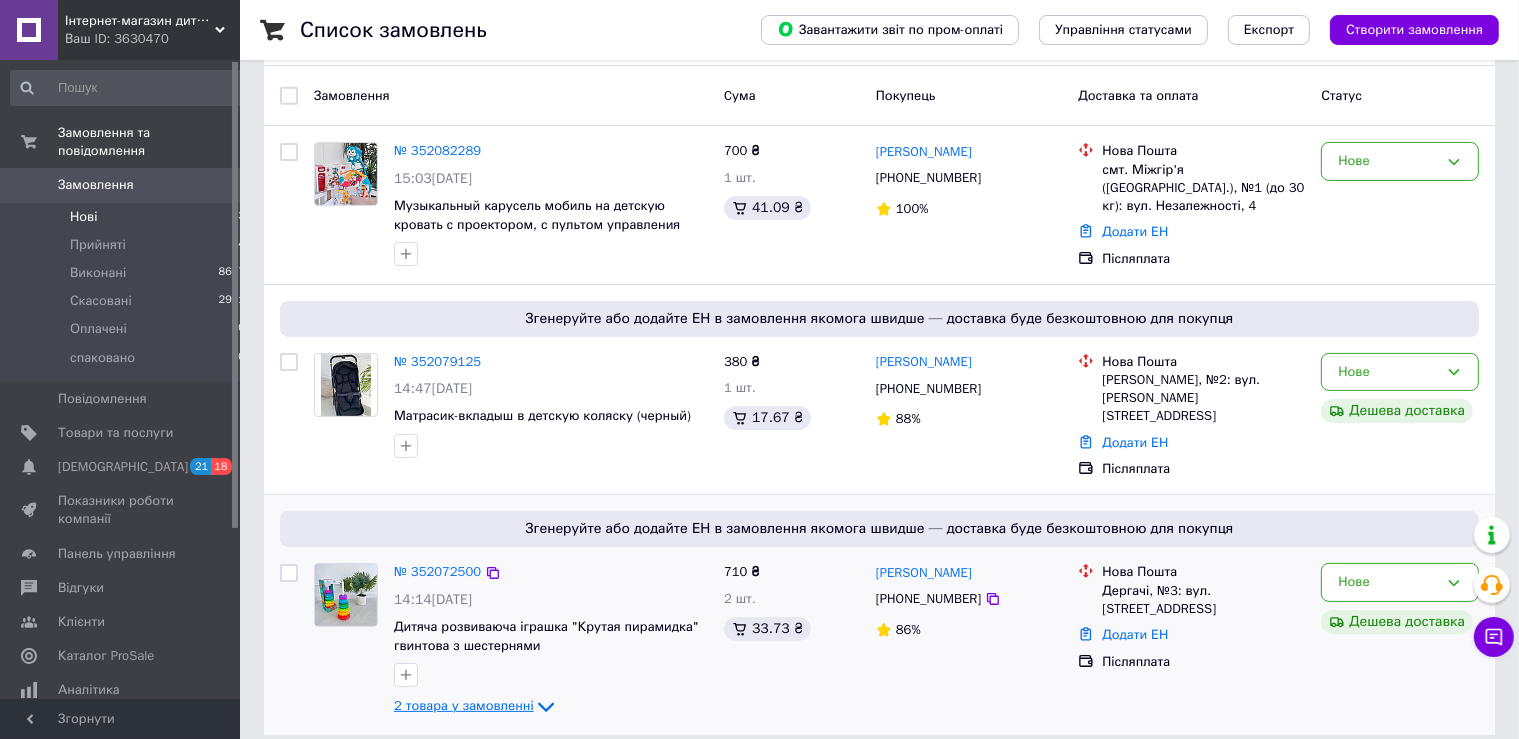 click 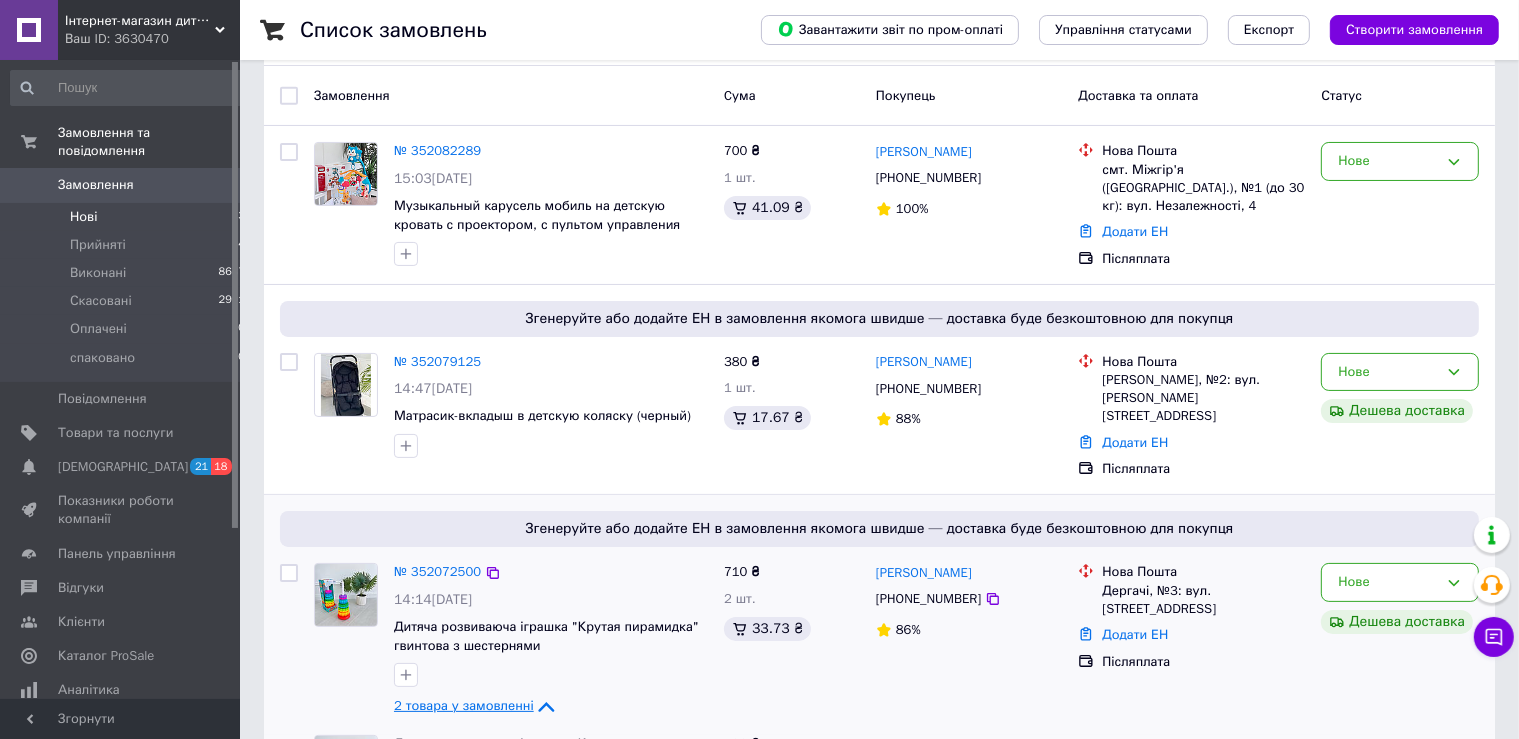 click 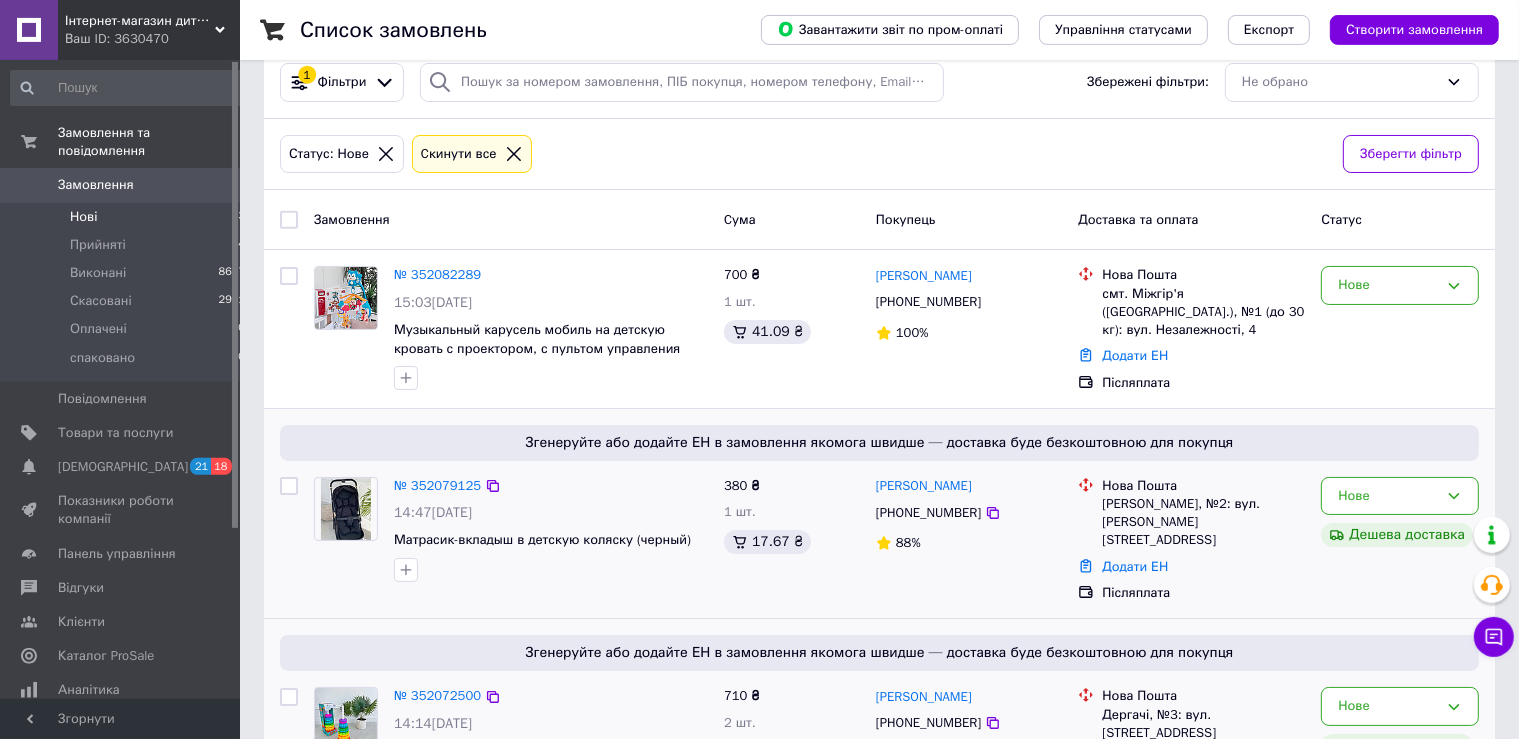 scroll, scrollTop: 263, scrollLeft: 0, axis: vertical 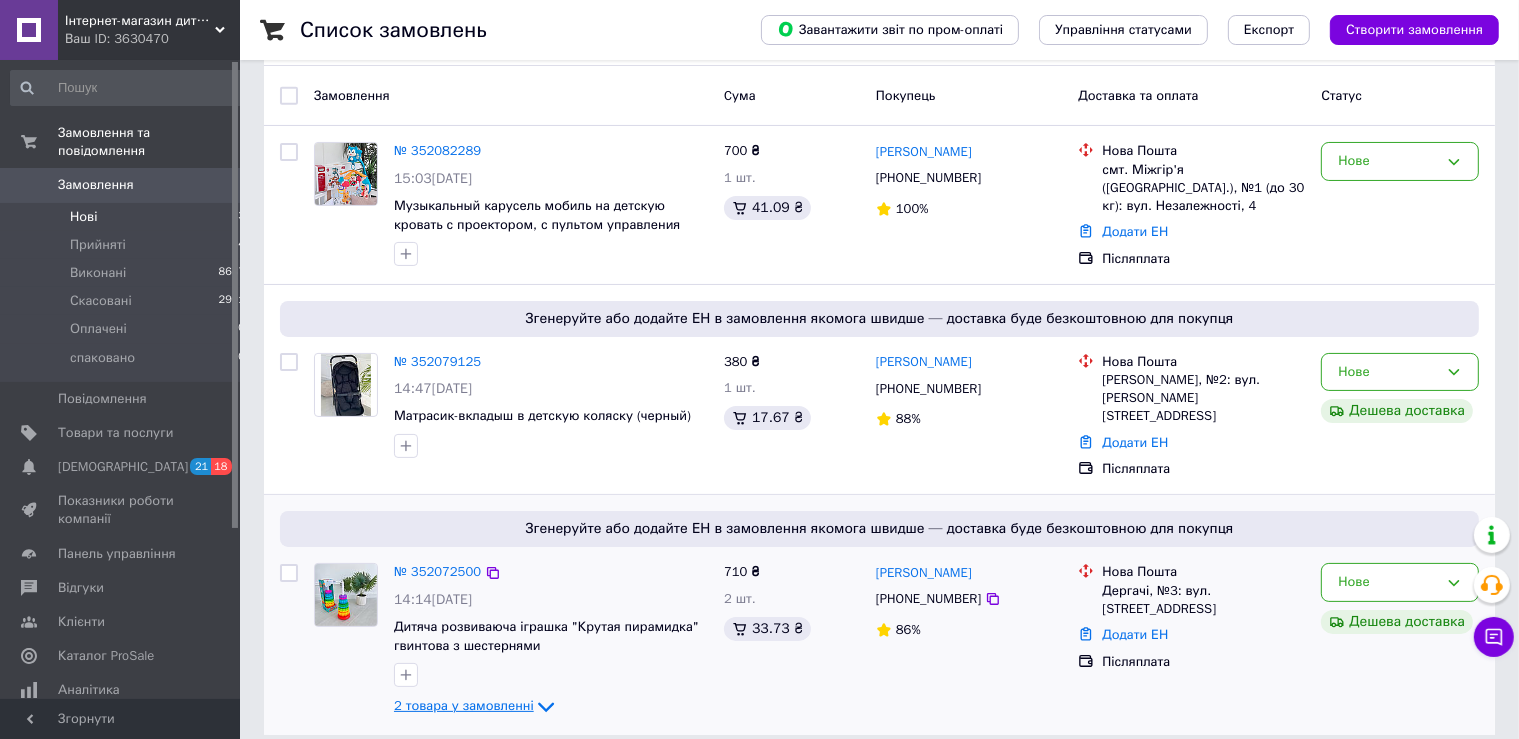 click at bounding box center [346, 595] 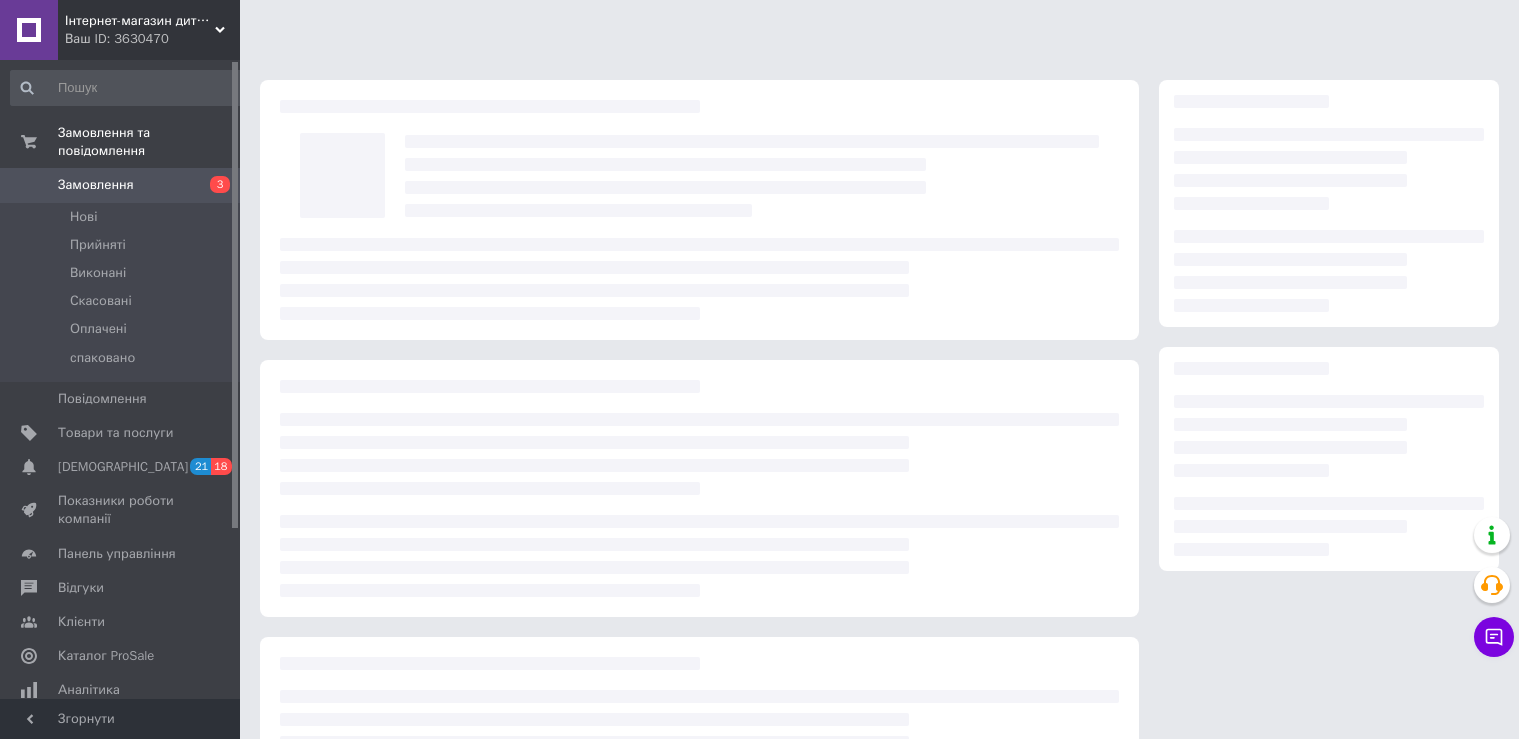 scroll, scrollTop: 0, scrollLeft: 0, axis: both 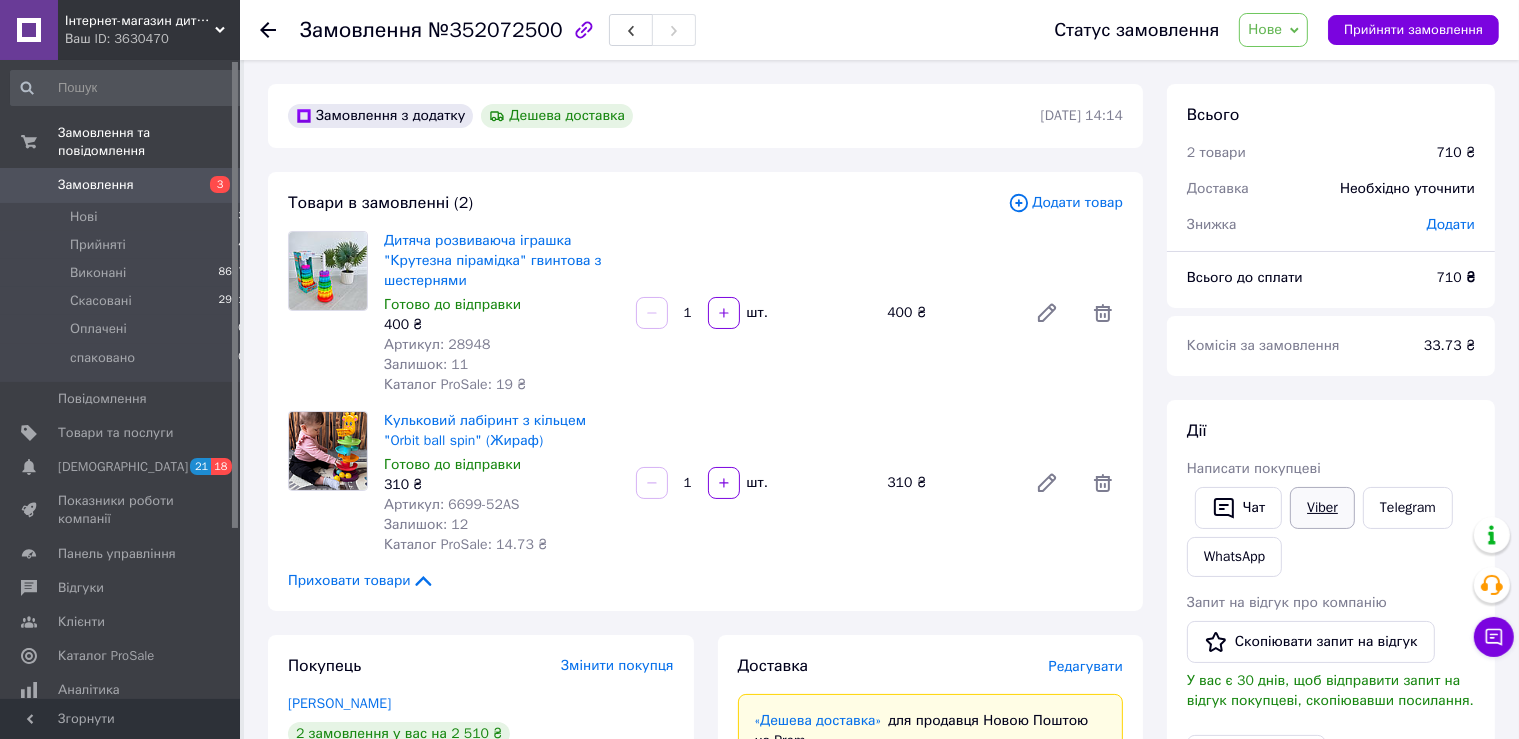 click on "Viber" at bounding box center [1322, 508] 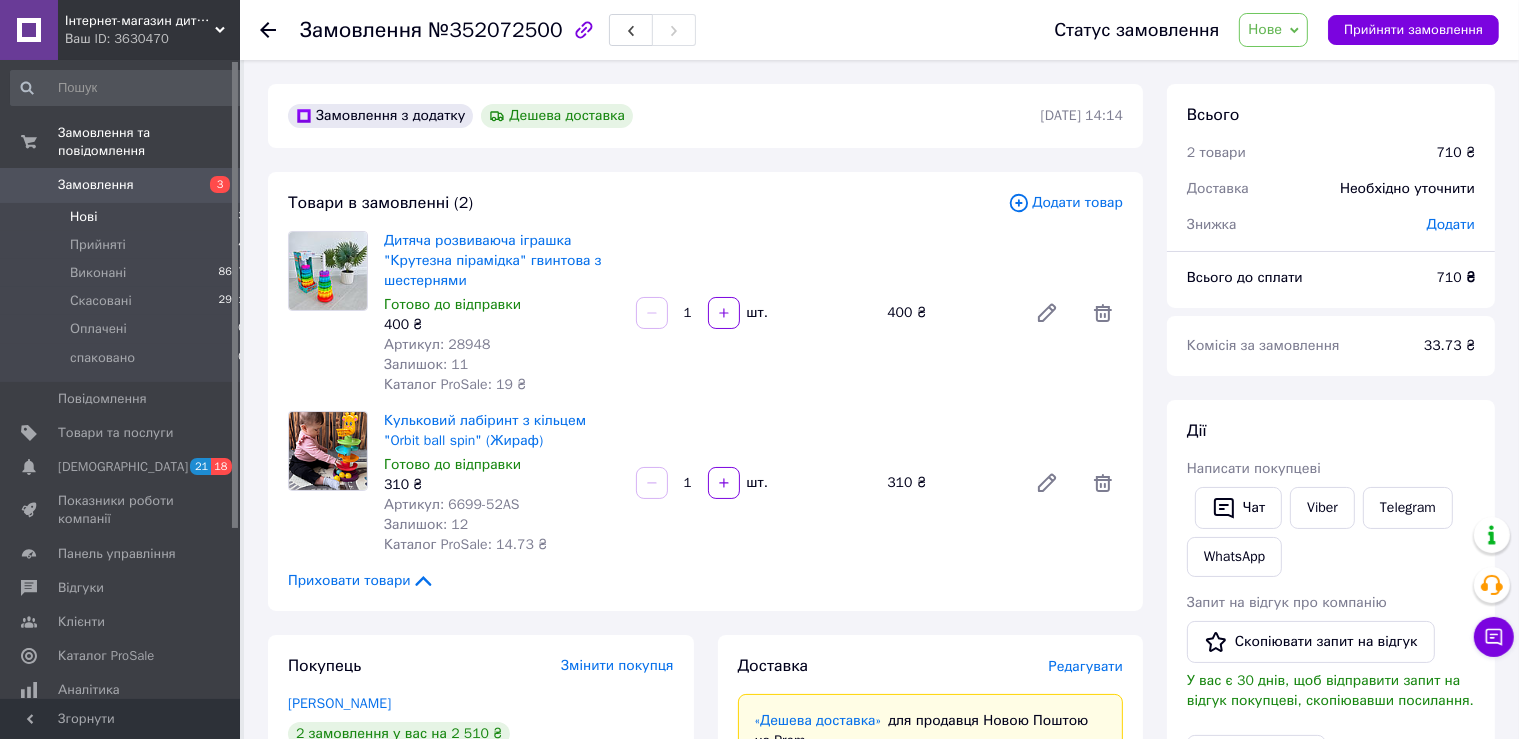 click on "Нові 3" at bounding box center [128, 217] 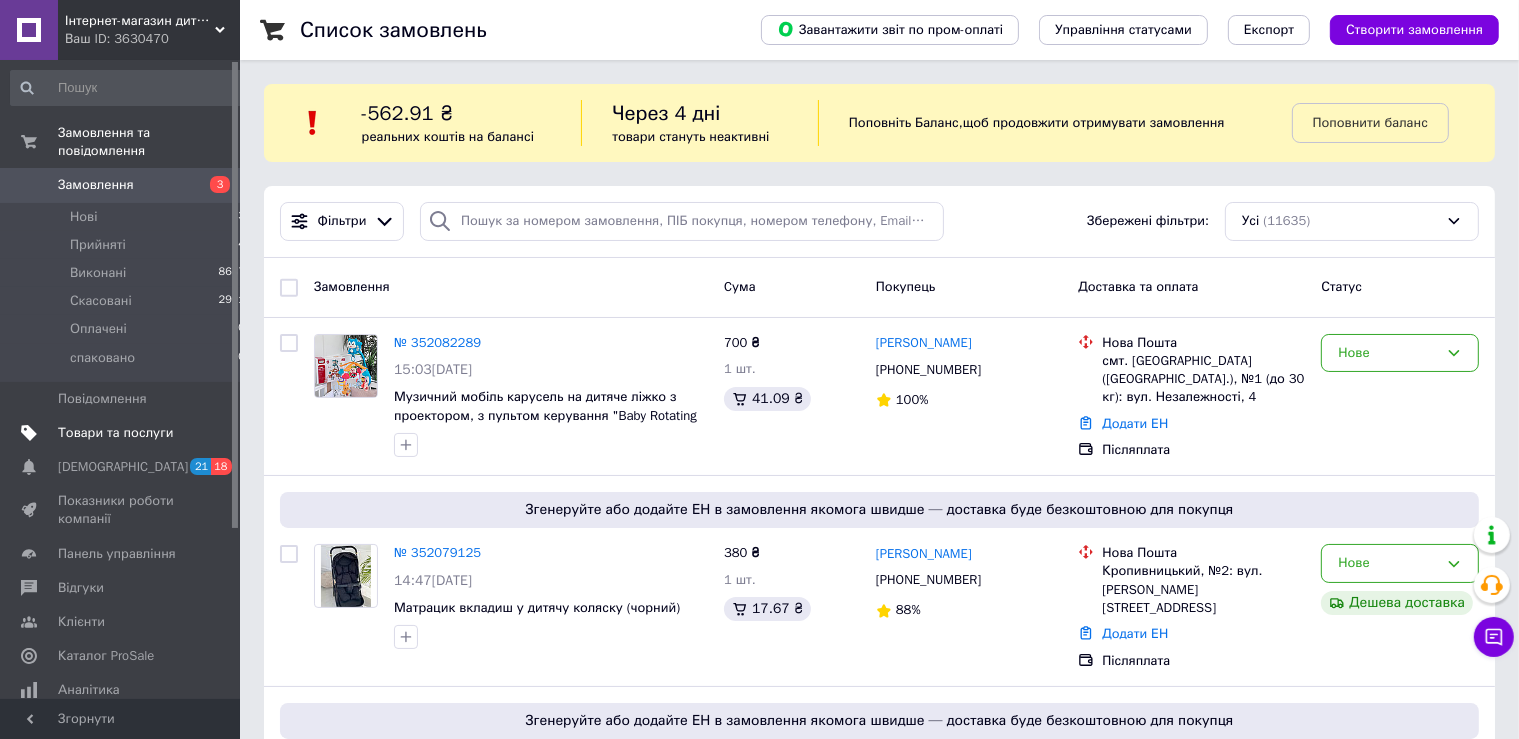 click on "Товари та послуги" at bounding box center [115, 433] 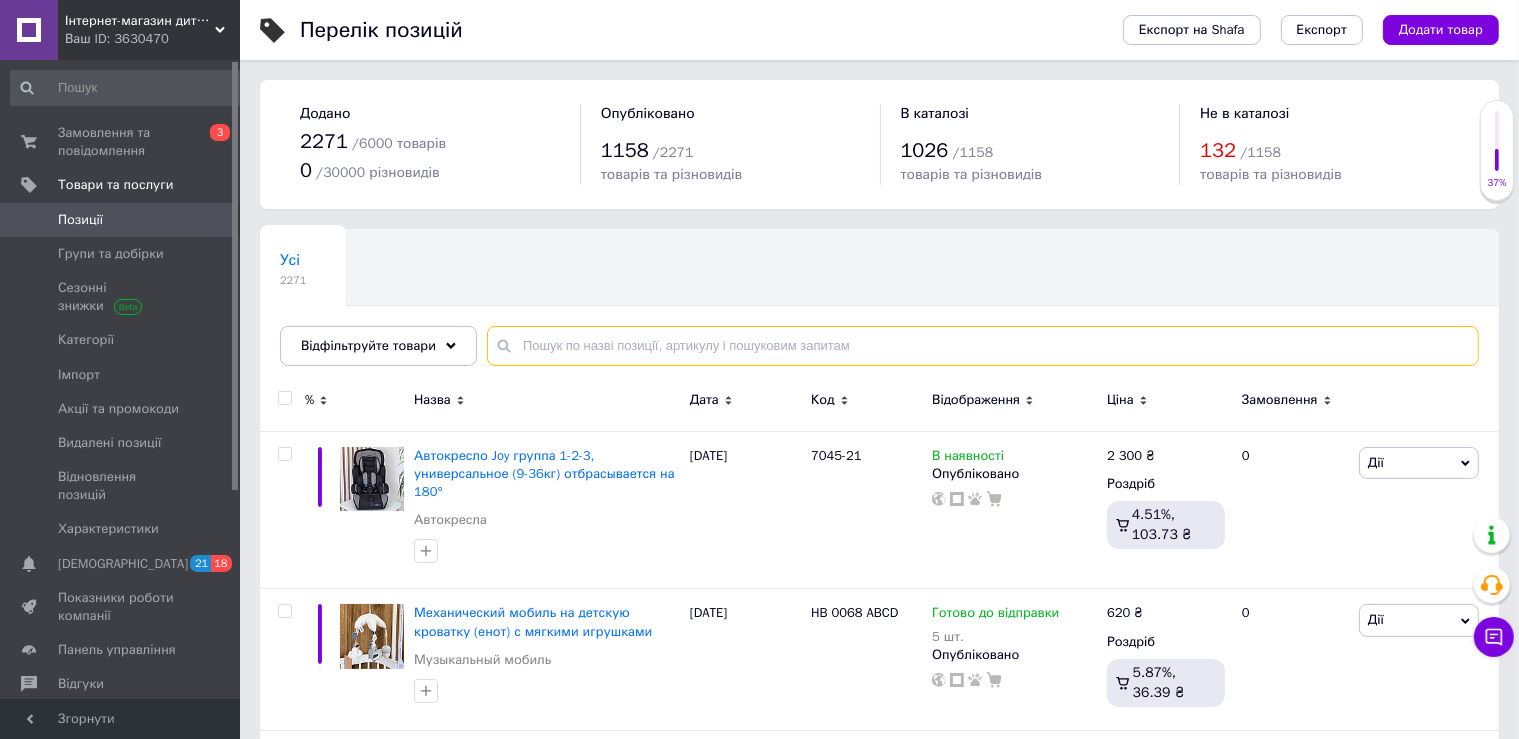 click at bounding box center (983, 346) 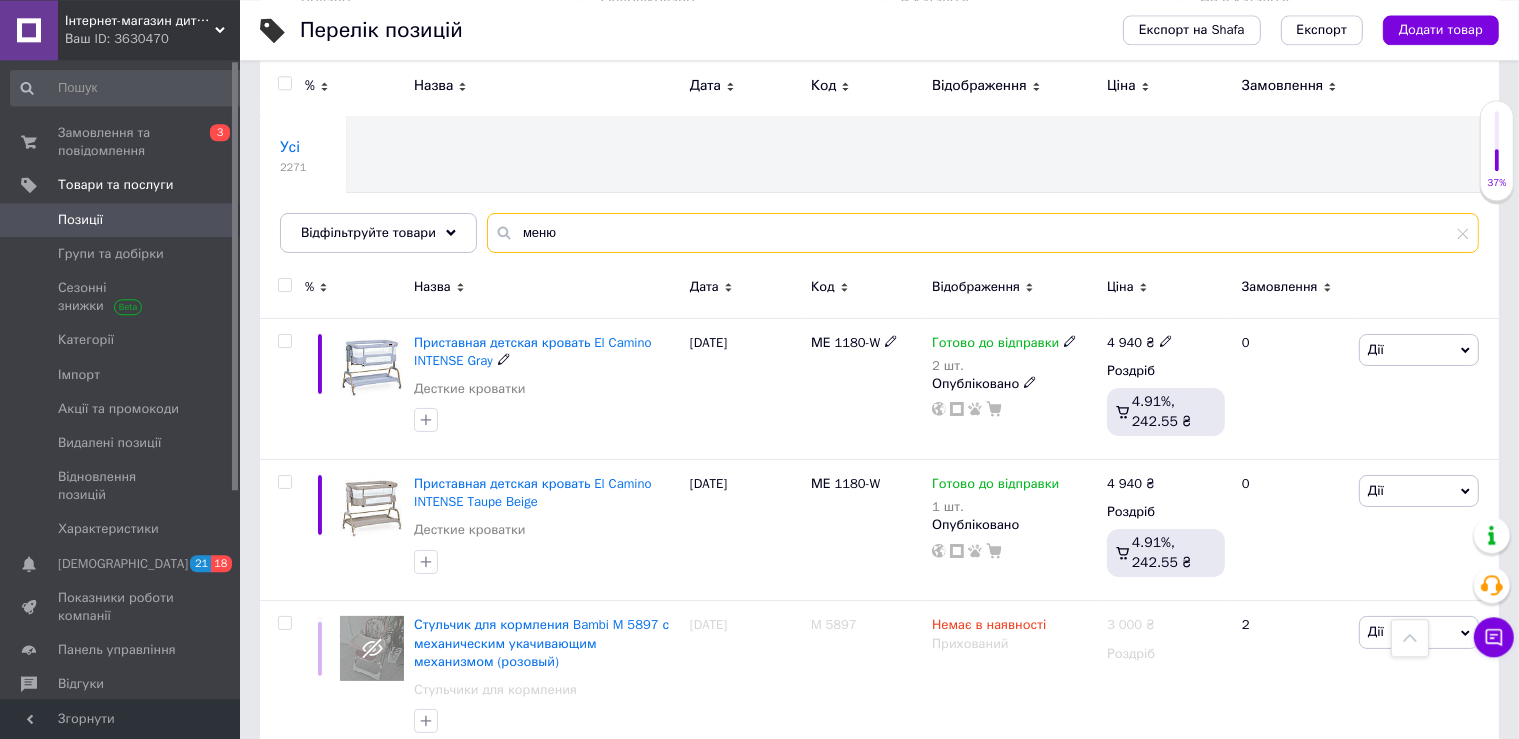 scroll, scrollTop: 0, scrollLeft: 0, axis: both 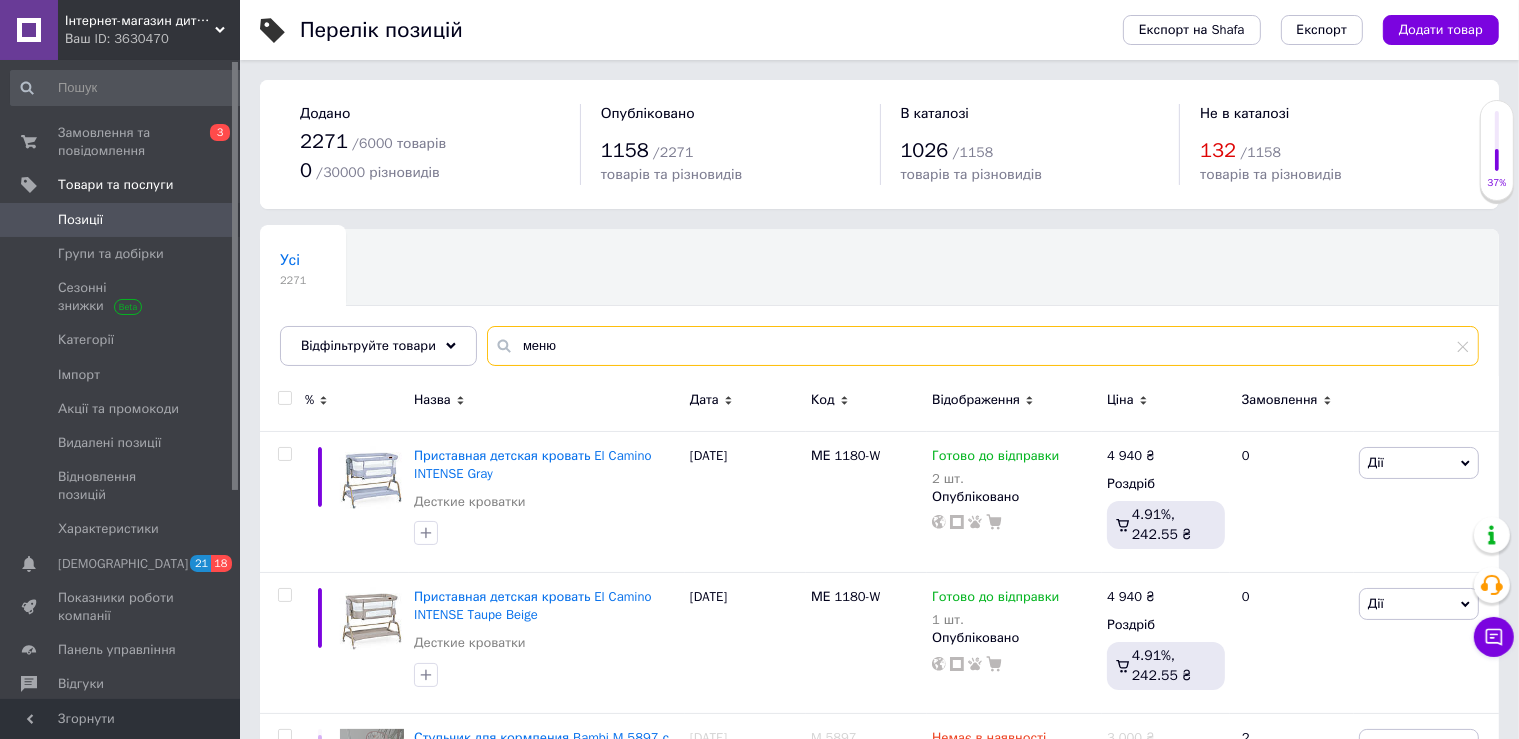 type on "меню" 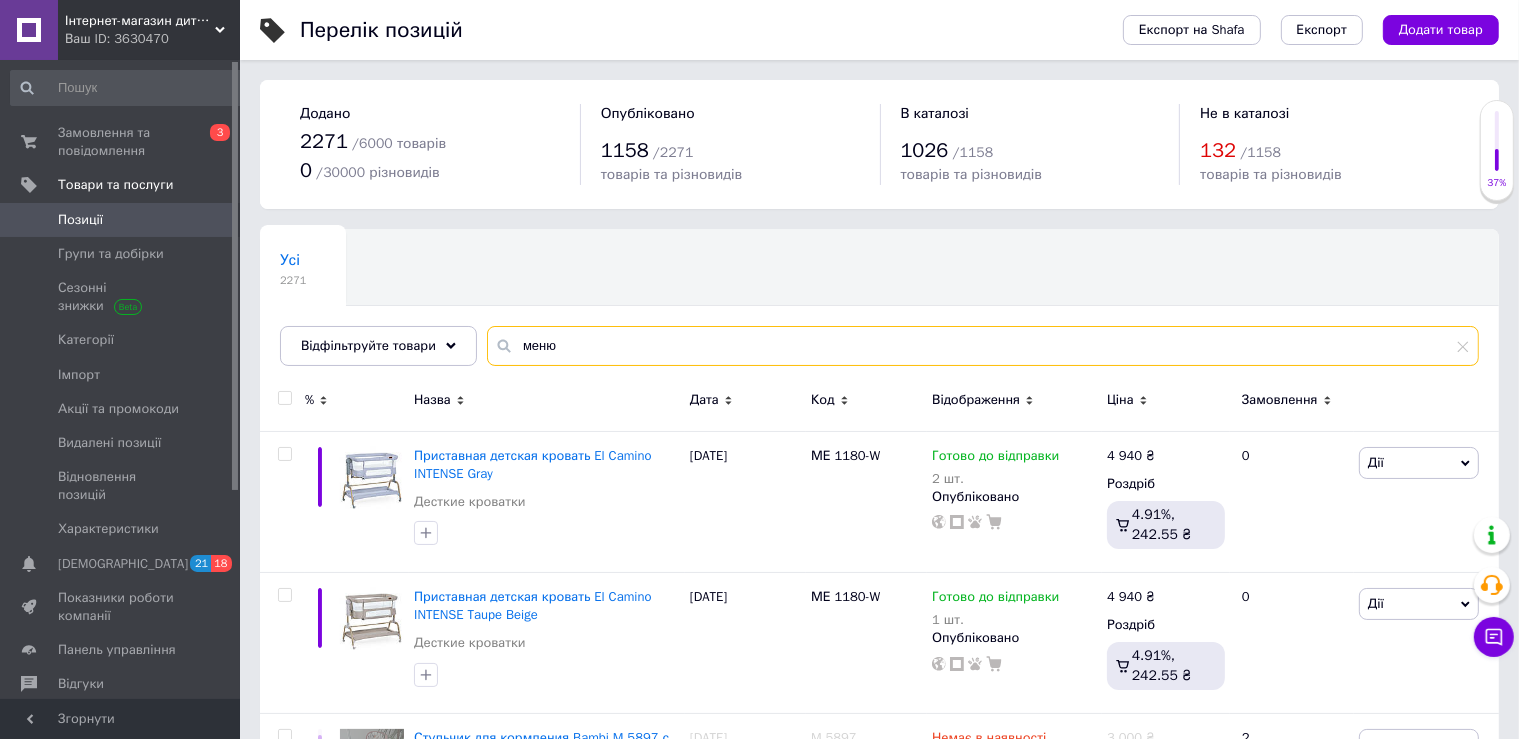 drag, startPoint x: 569, startPoint y: 360, endPoint x: 486, endPoint y: 364, distance: 83.09633 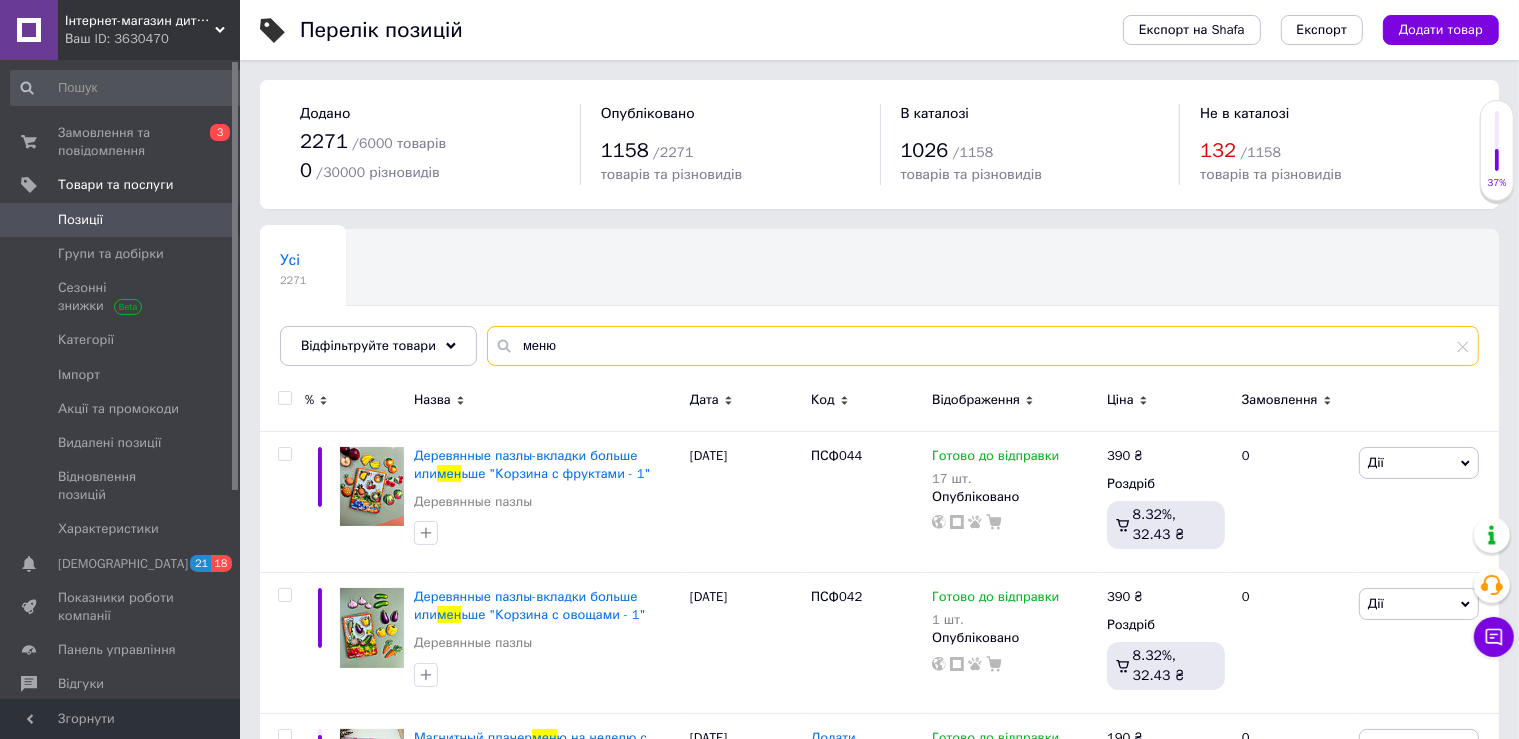 type on "меню" 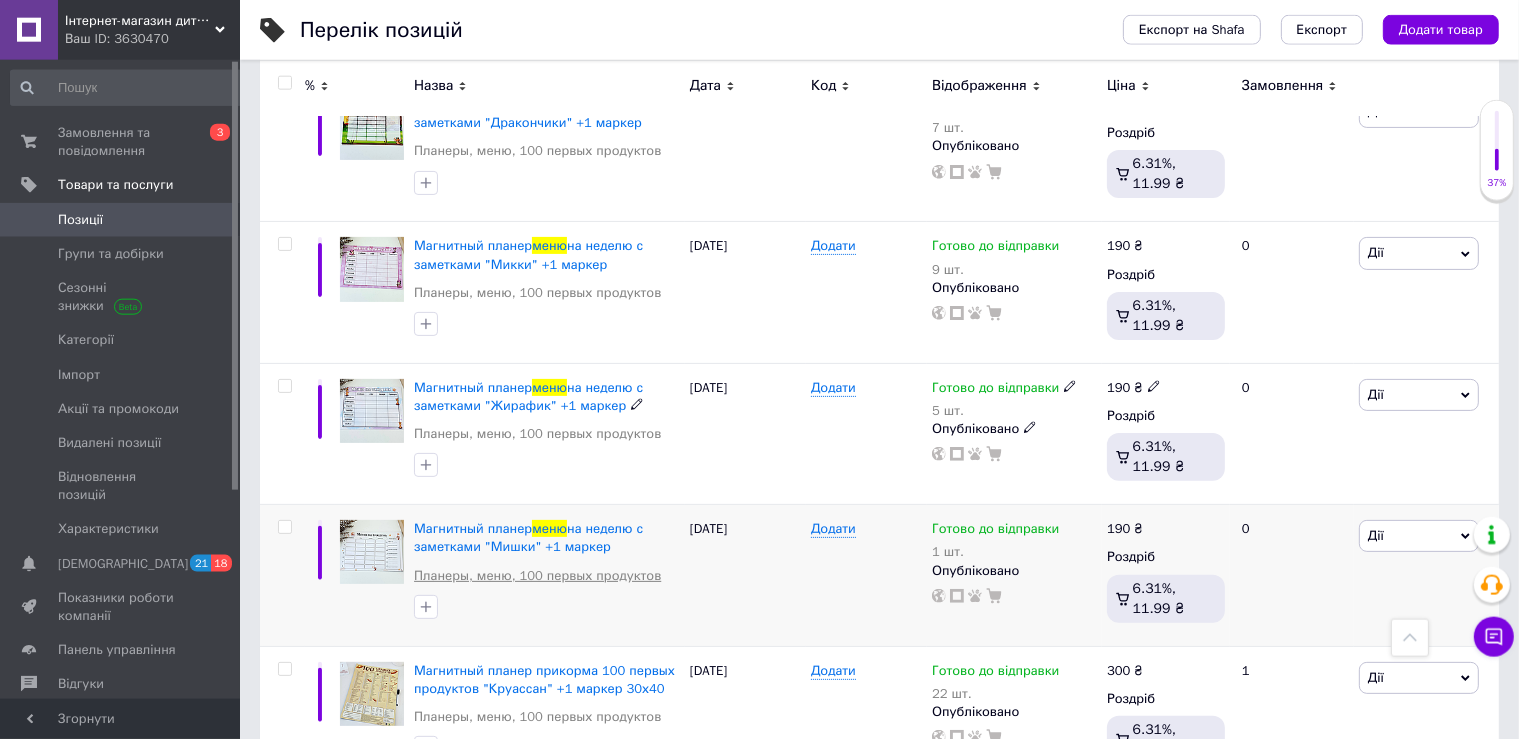 scroll, scrollTop: 528, scrollLeft: 0, axis: vertical 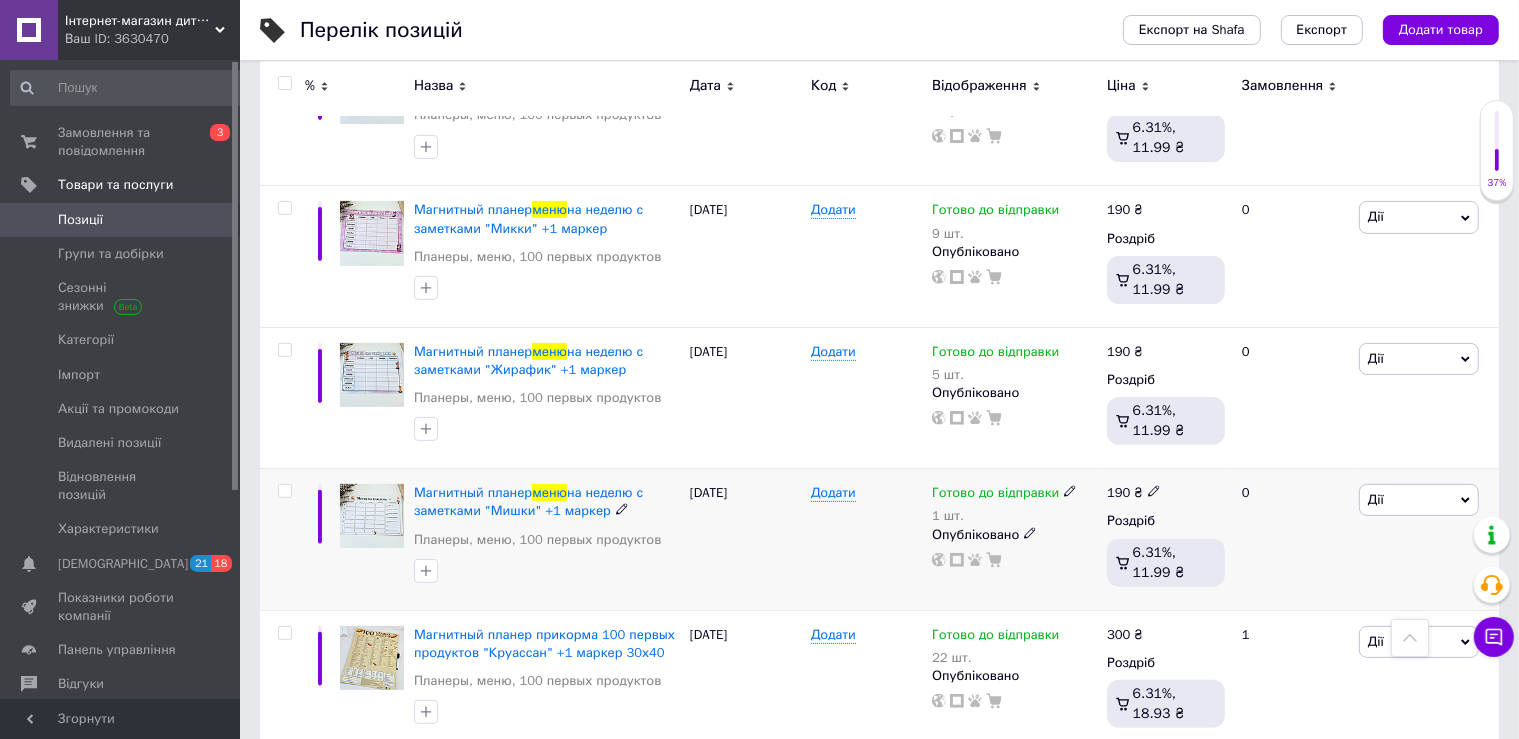 click 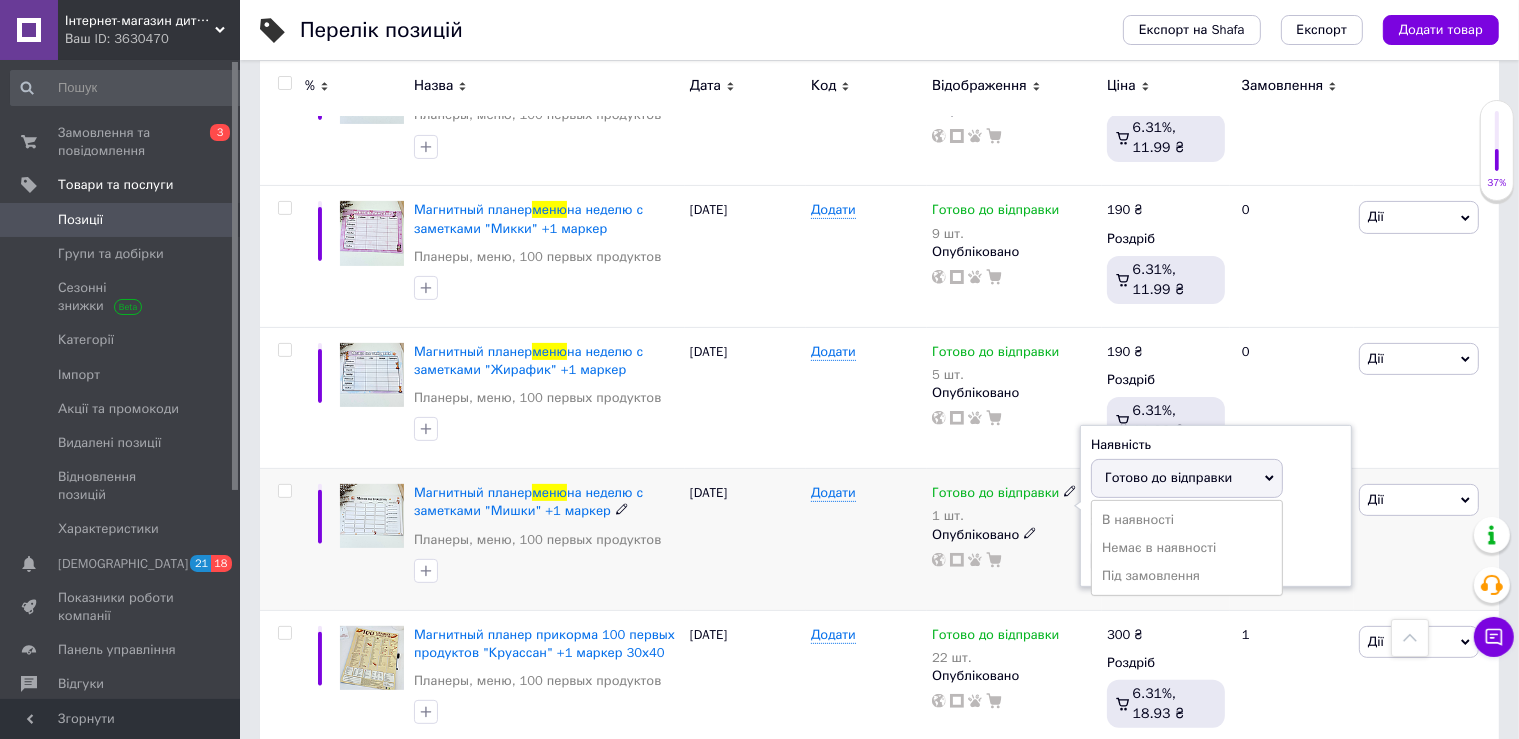 click on "Наявність Готово до відправки В наявності Немає в наявності Під замовлення Залишки 1 шт." at bounding box center [1216, 506] 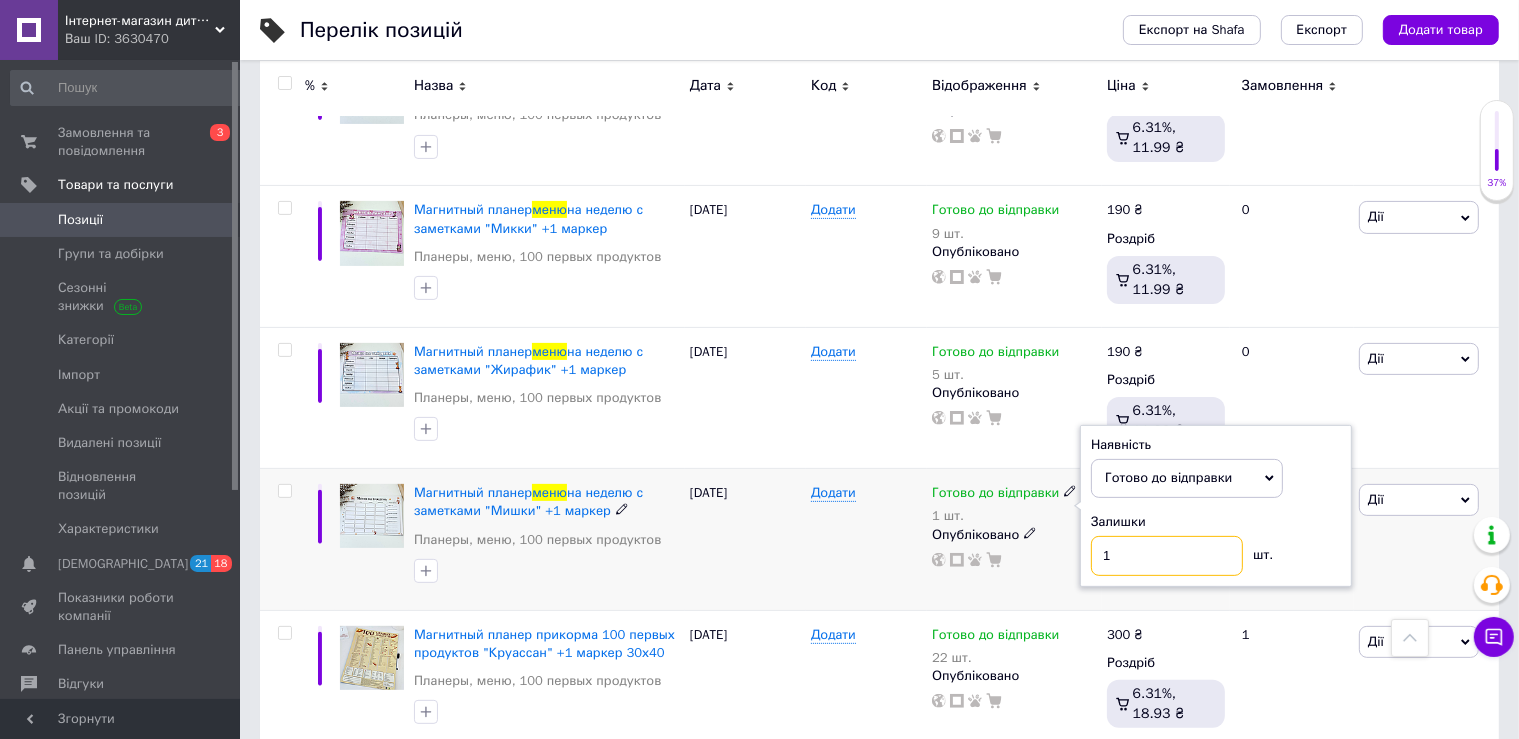 click on "Наявність Готово до відправки В наявності Немає в наявності Під замовлення Залишки 1 шт." at bounding box center [1216, 506] 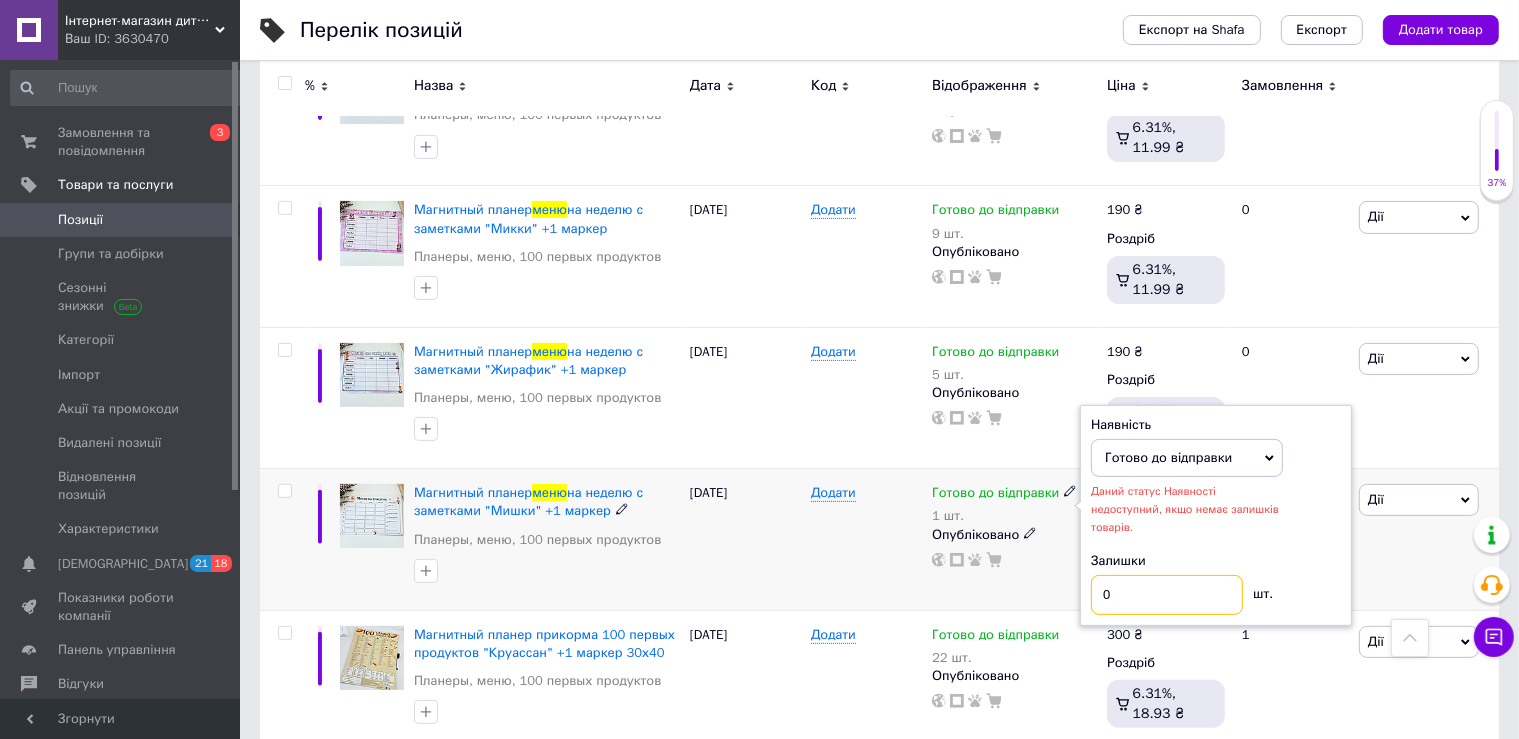 type on "0" 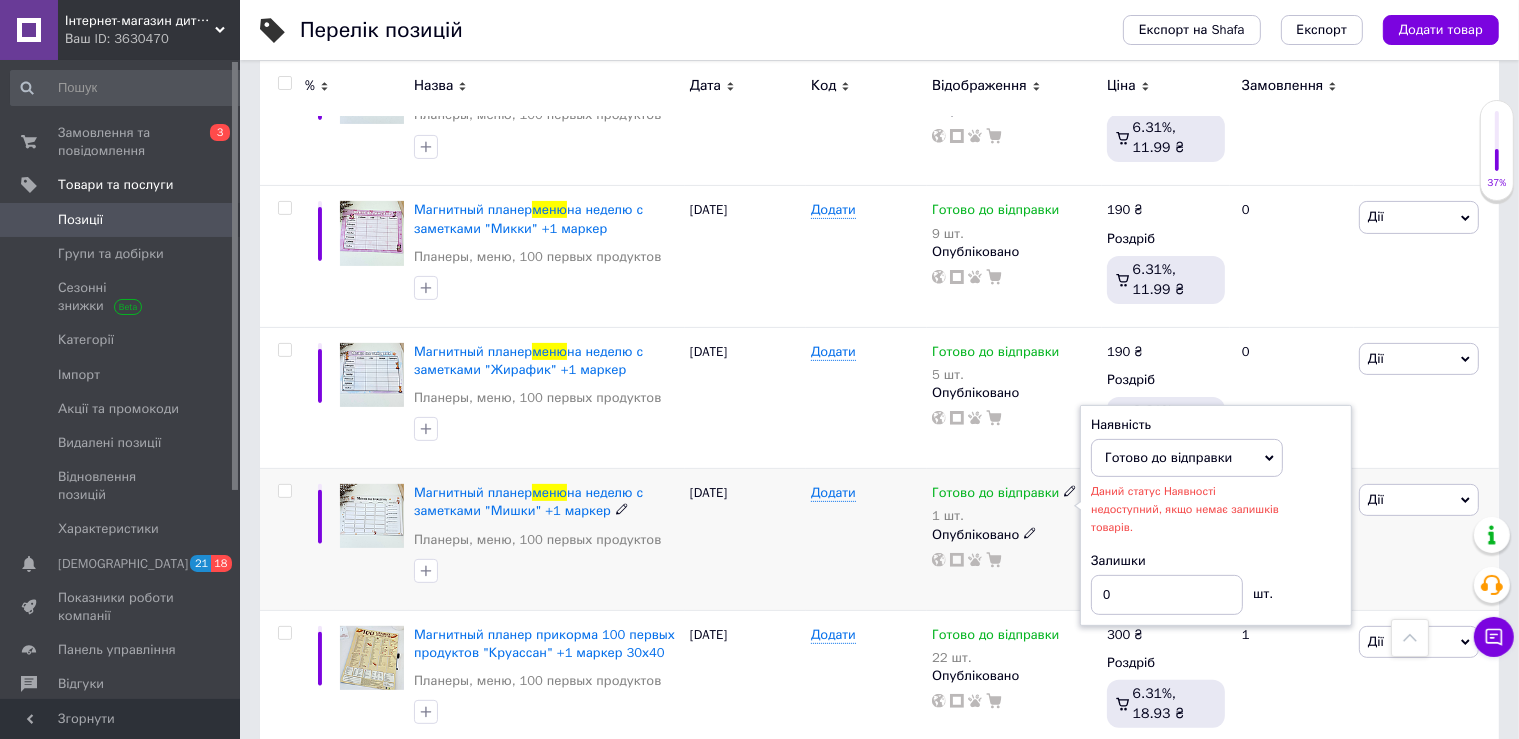 click on "Додати" at bounding box center (866, 539) 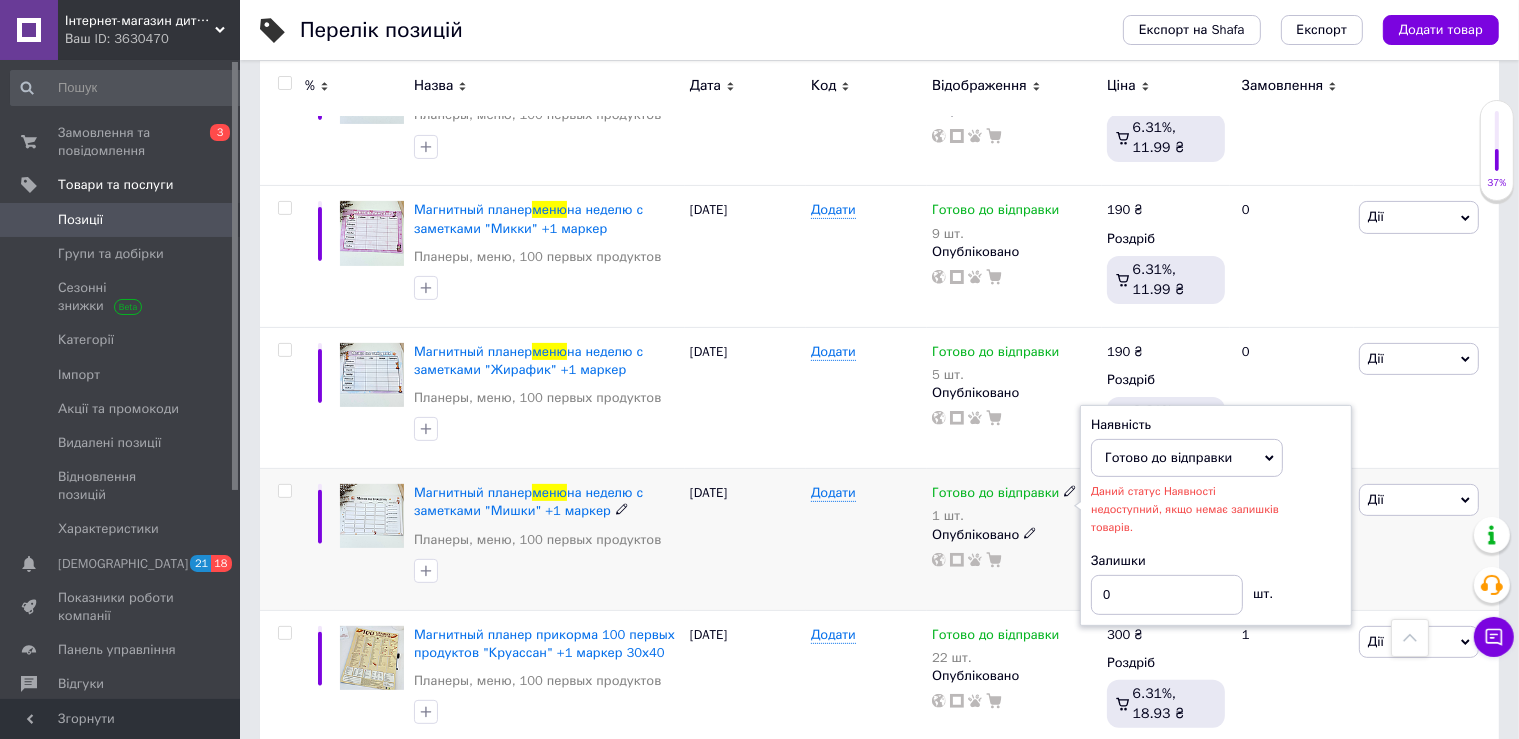click on "Готово до відправки" at bounding box center (1168, 457) 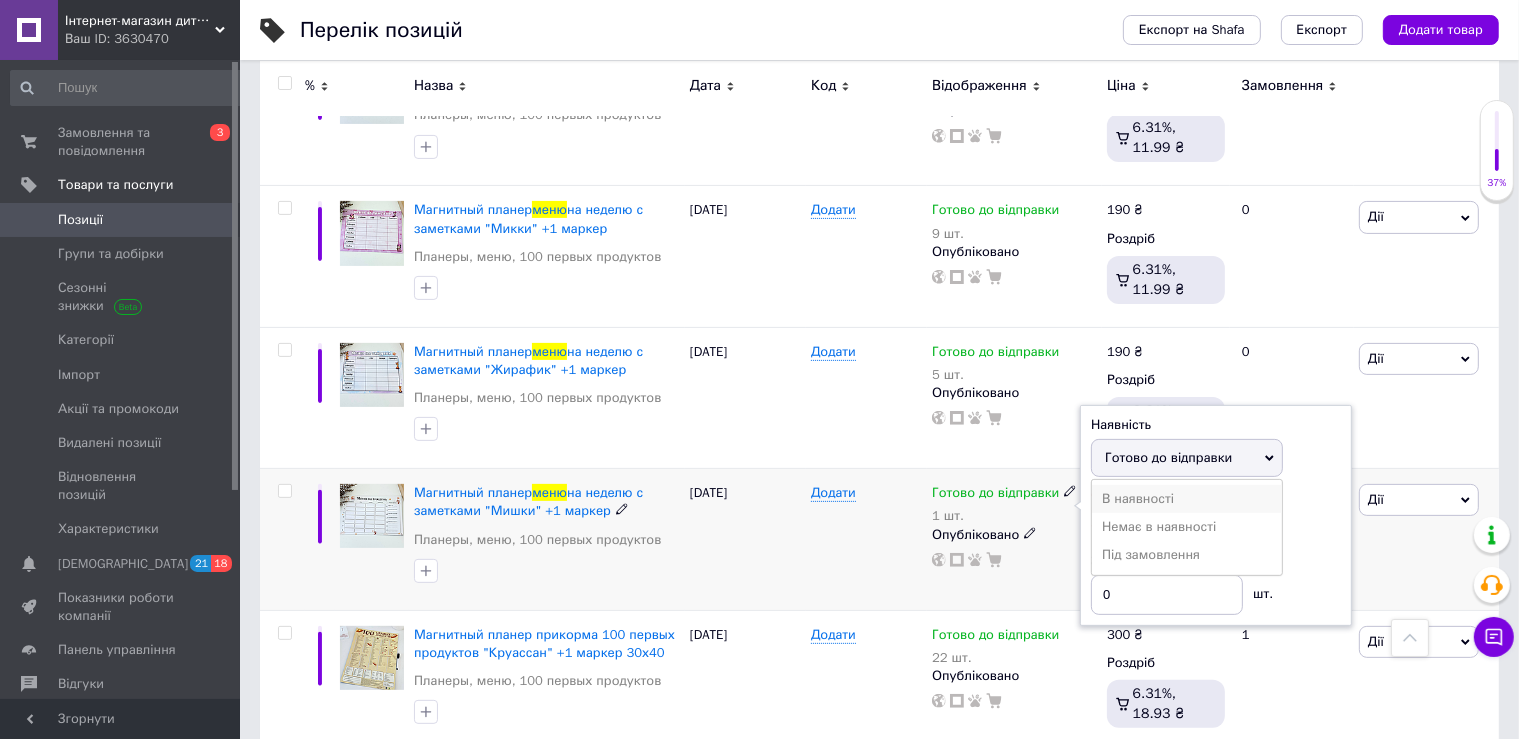 click on "В наявності" at bounding box center (1187, 499) 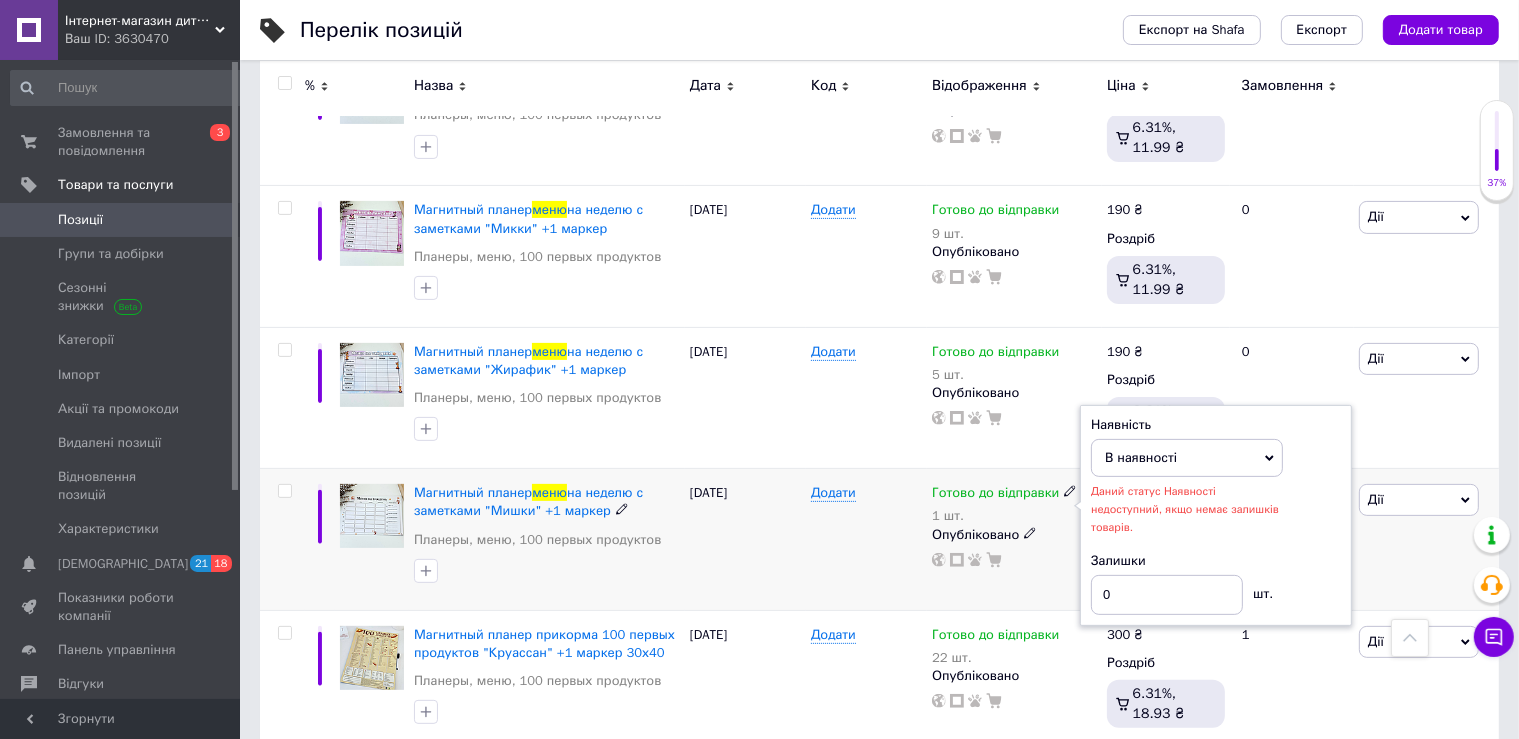 click on "В наявності" at bounding box center [1187, 458] 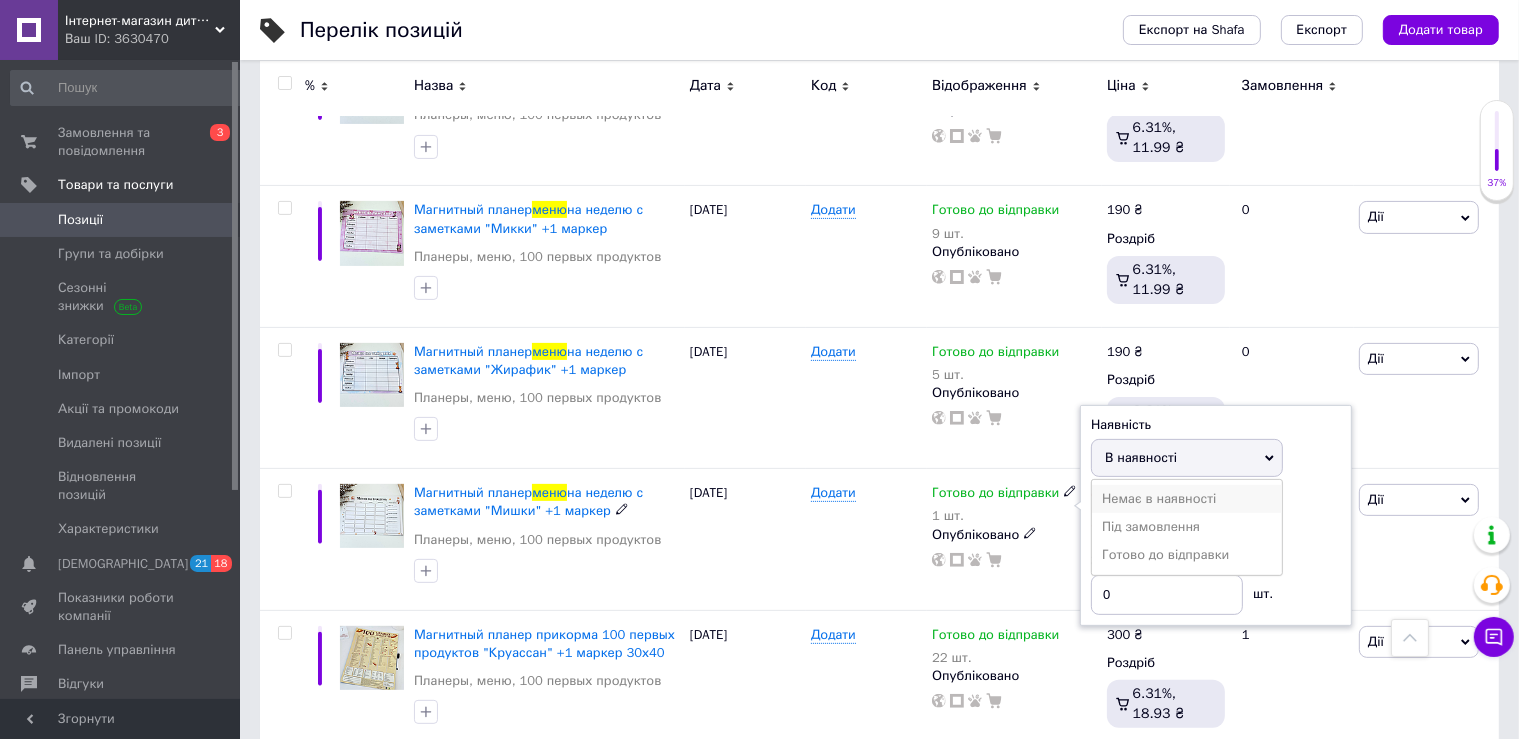 click on "Немає в наявності" at bounding box center (1187, 499) 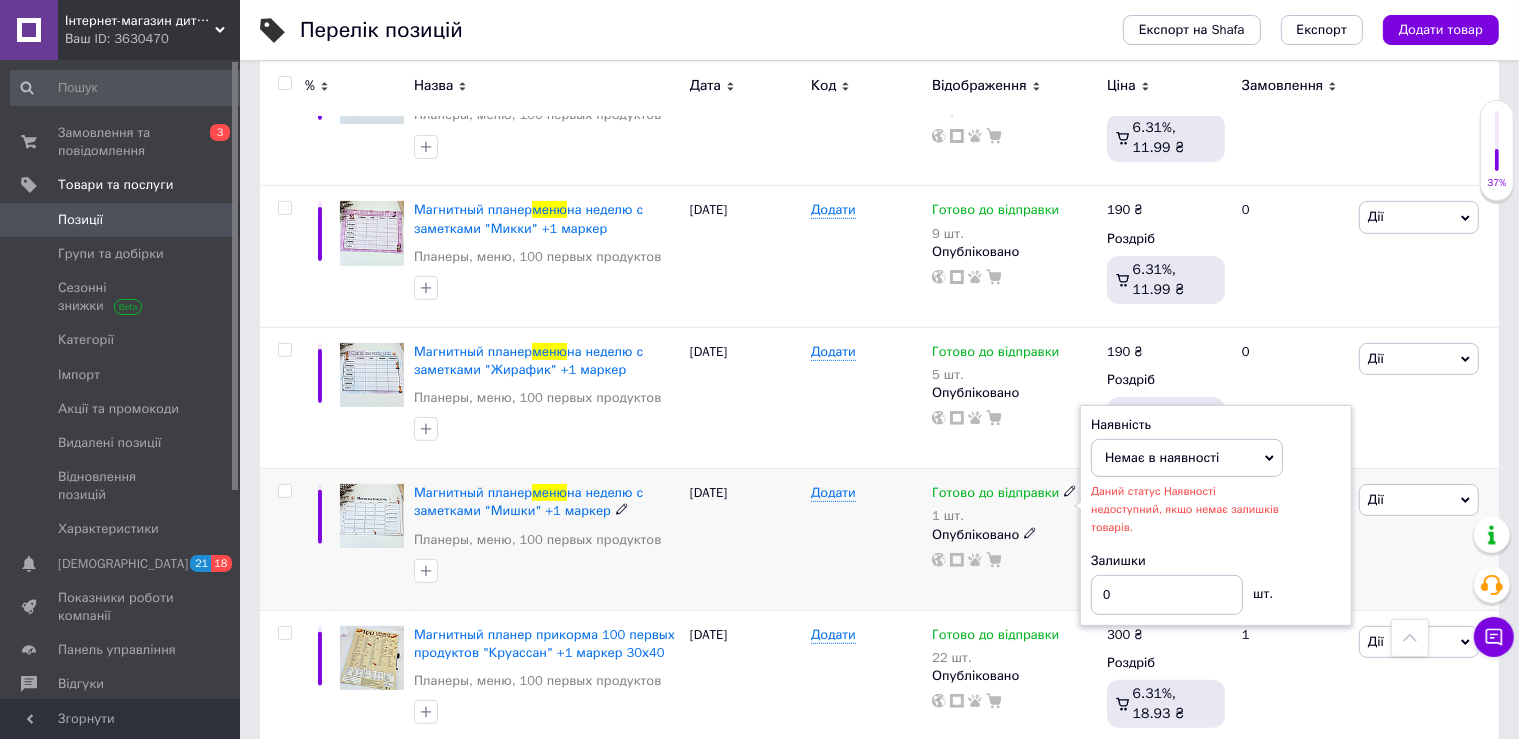 click on "[DATE]" at bounding box center (745, 539) 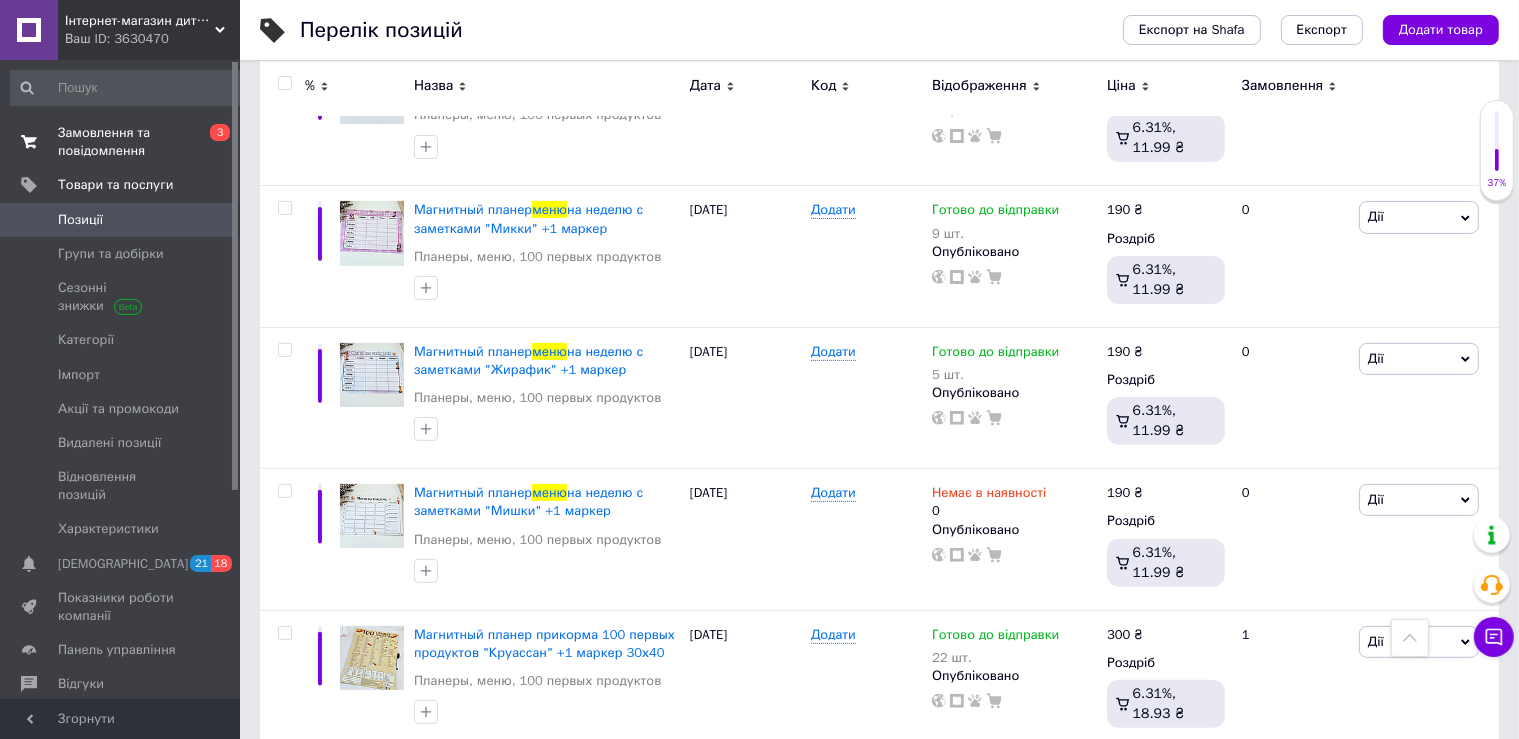 click on "Замовлення та повідомлення" at bounding box center [121, 142] 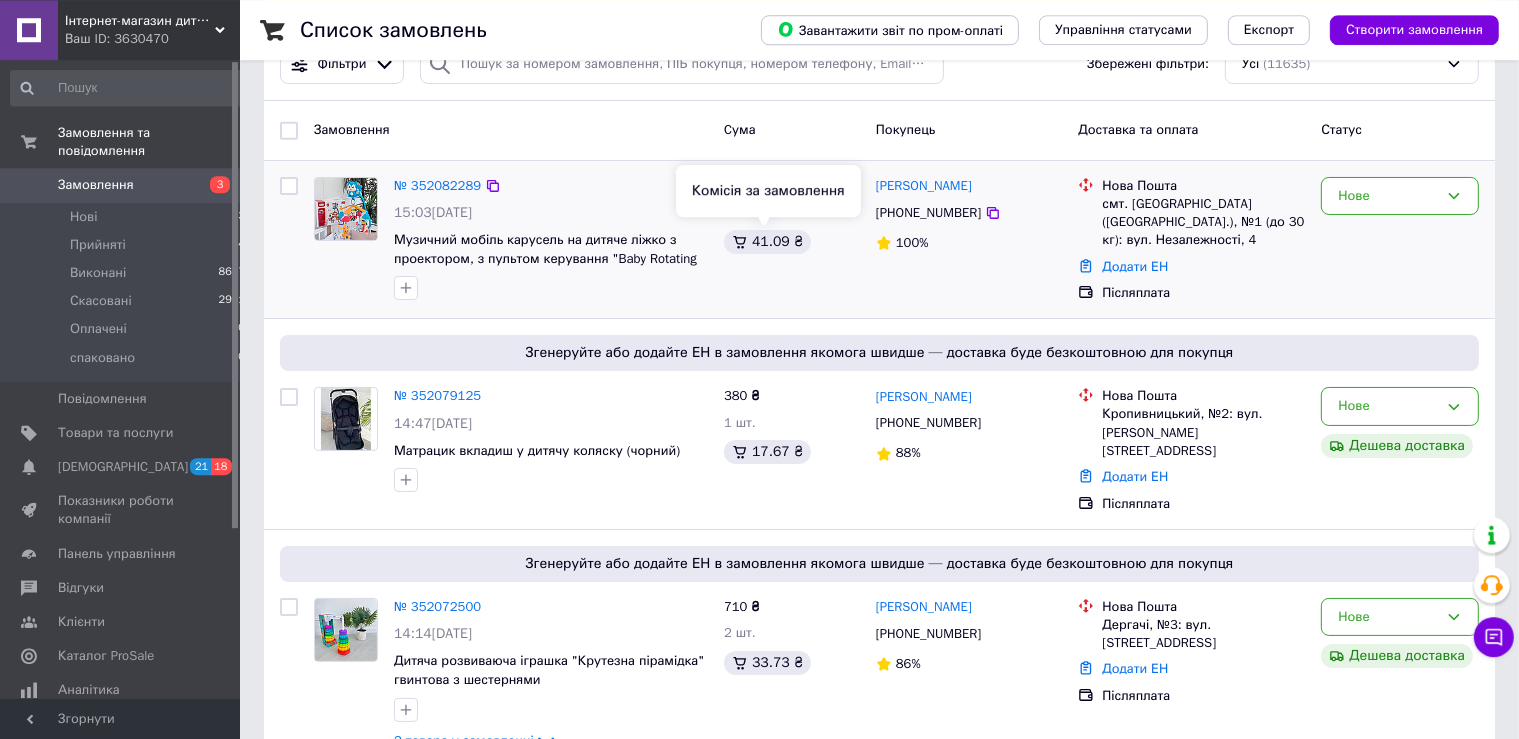 scroll, scrollTop: 211, scrollLeft: 0, axis: vertical 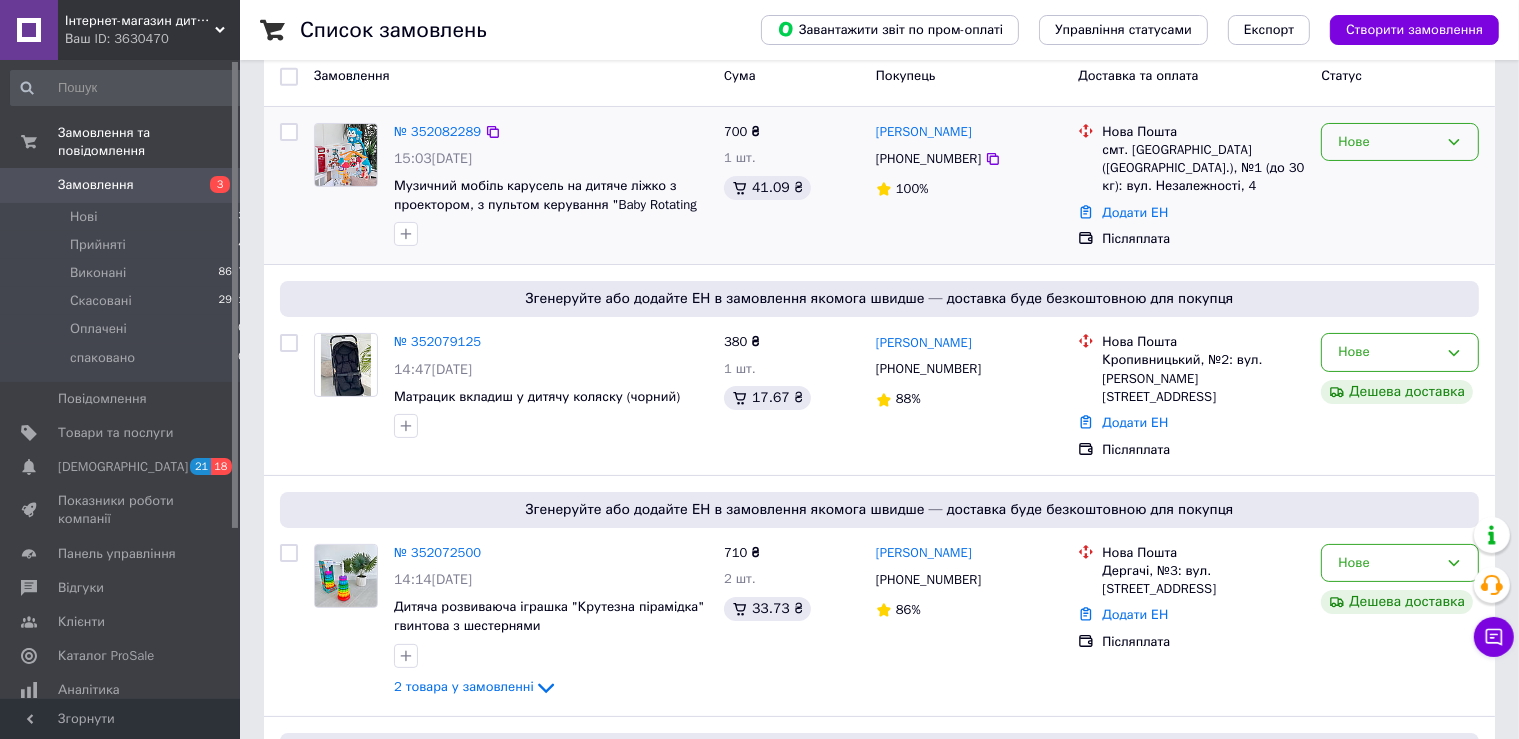 click on "Нове" at bounding box center (1400, 142) 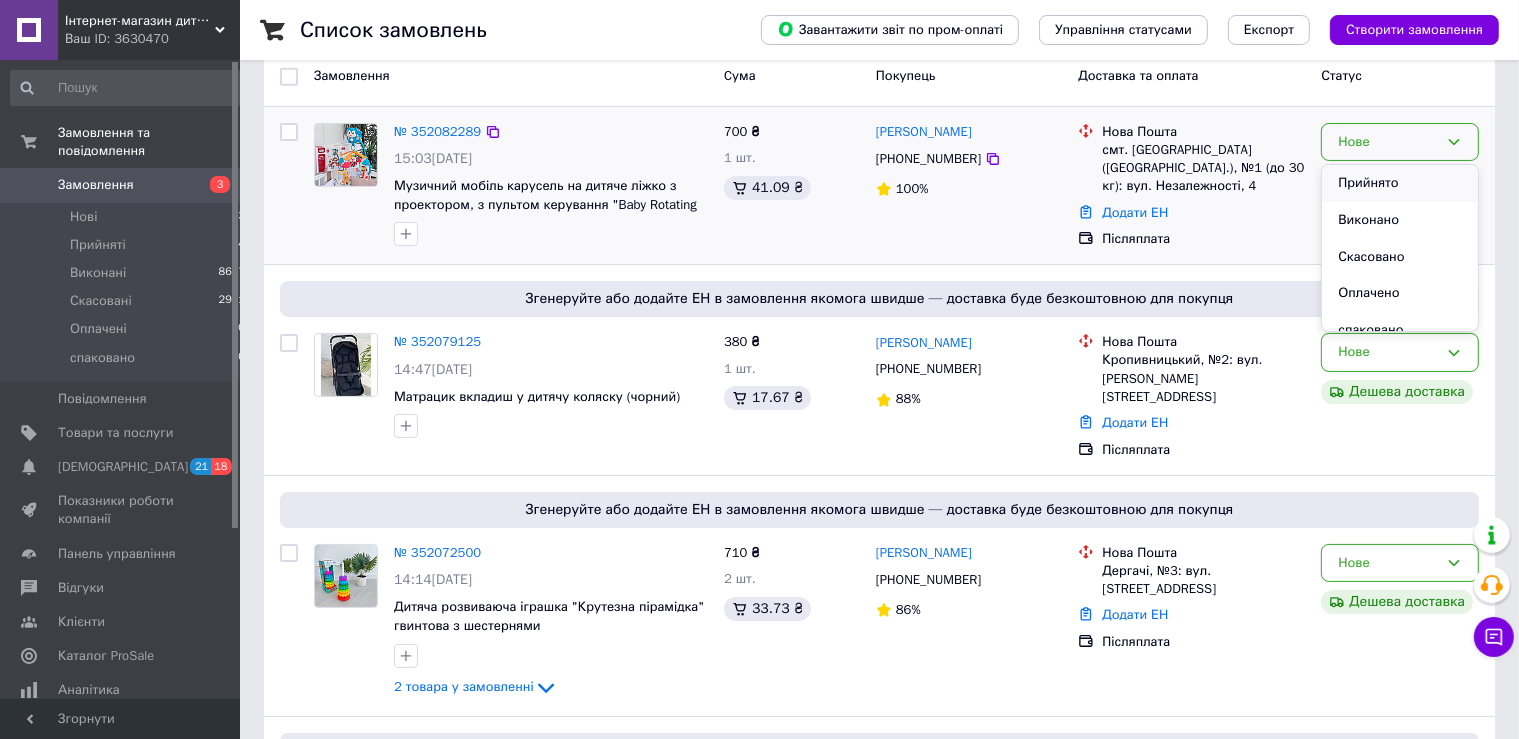click on "Прийнято" at bounding box center (1400, 183) 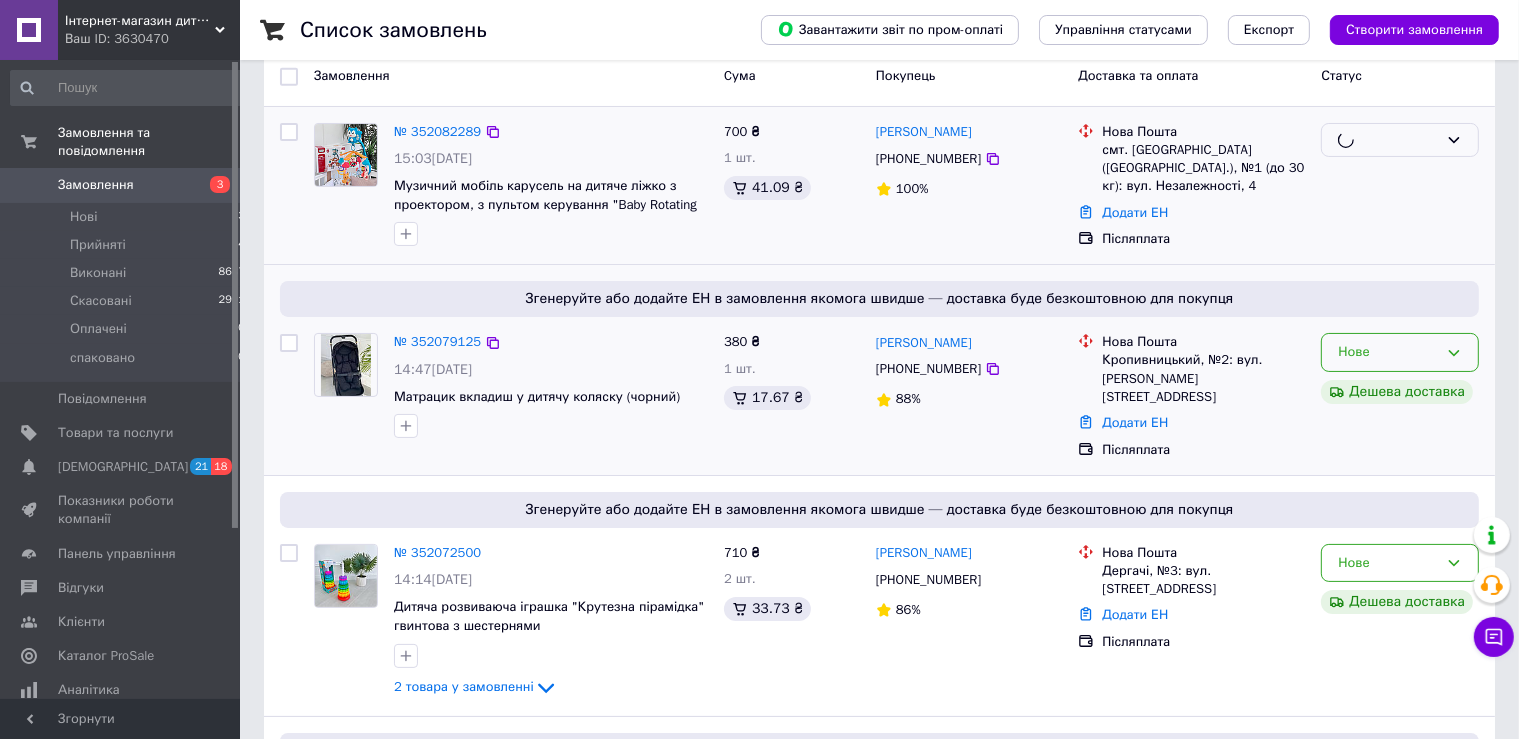 click on "Нове" at bounding box center (1400, 352) 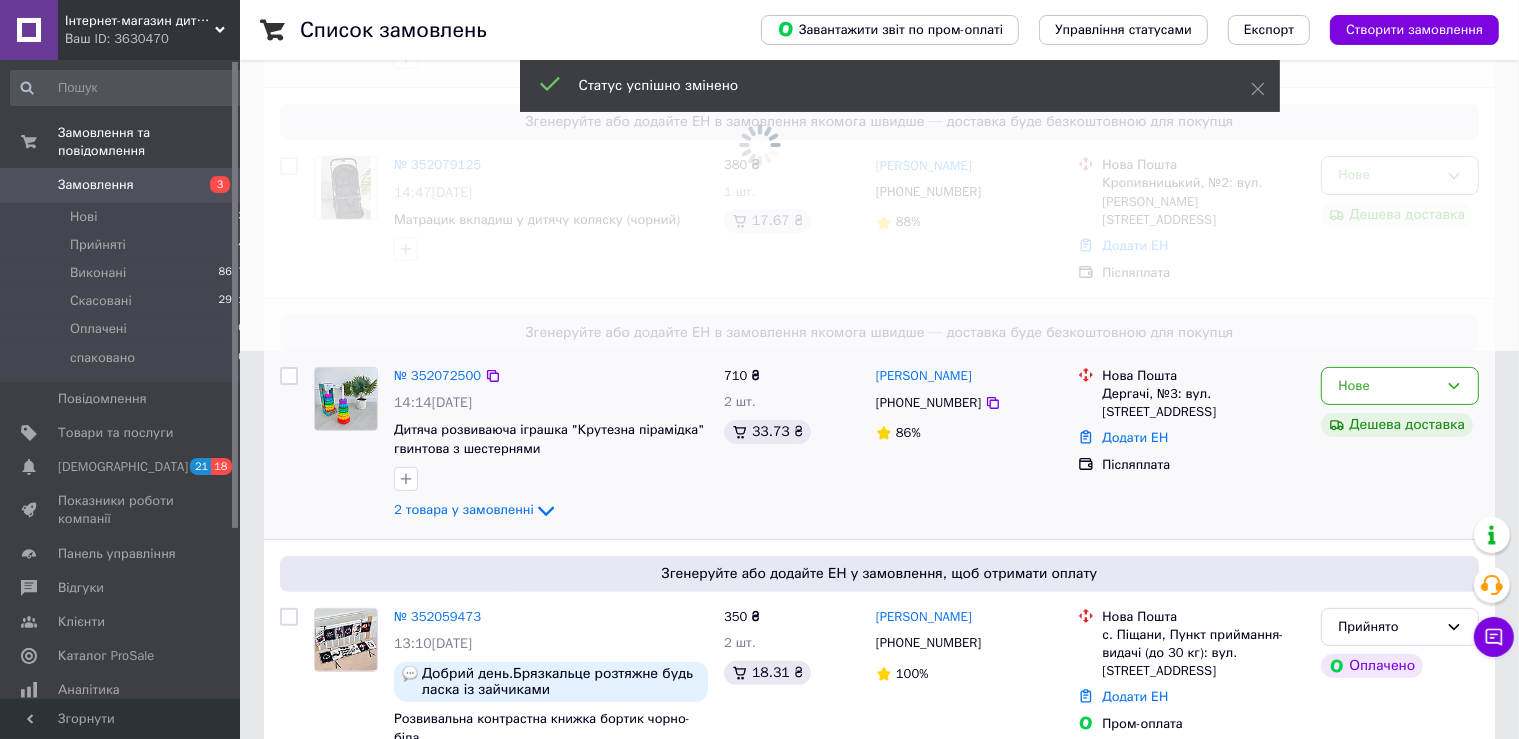 scroll, scrollTop: 422, scrollLeft: 0, axis: vertical 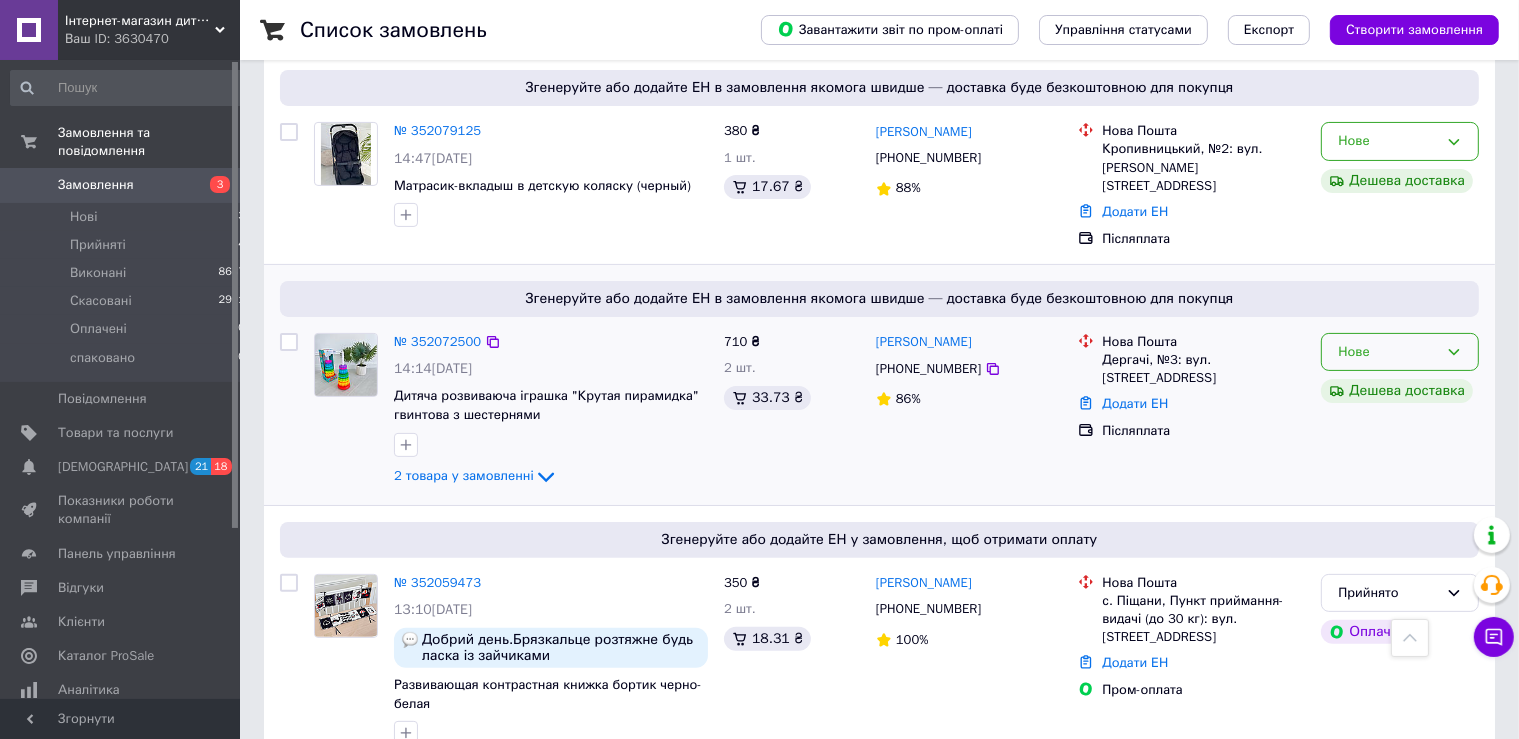 click on "Нове" at bounding box center (1400, 352) 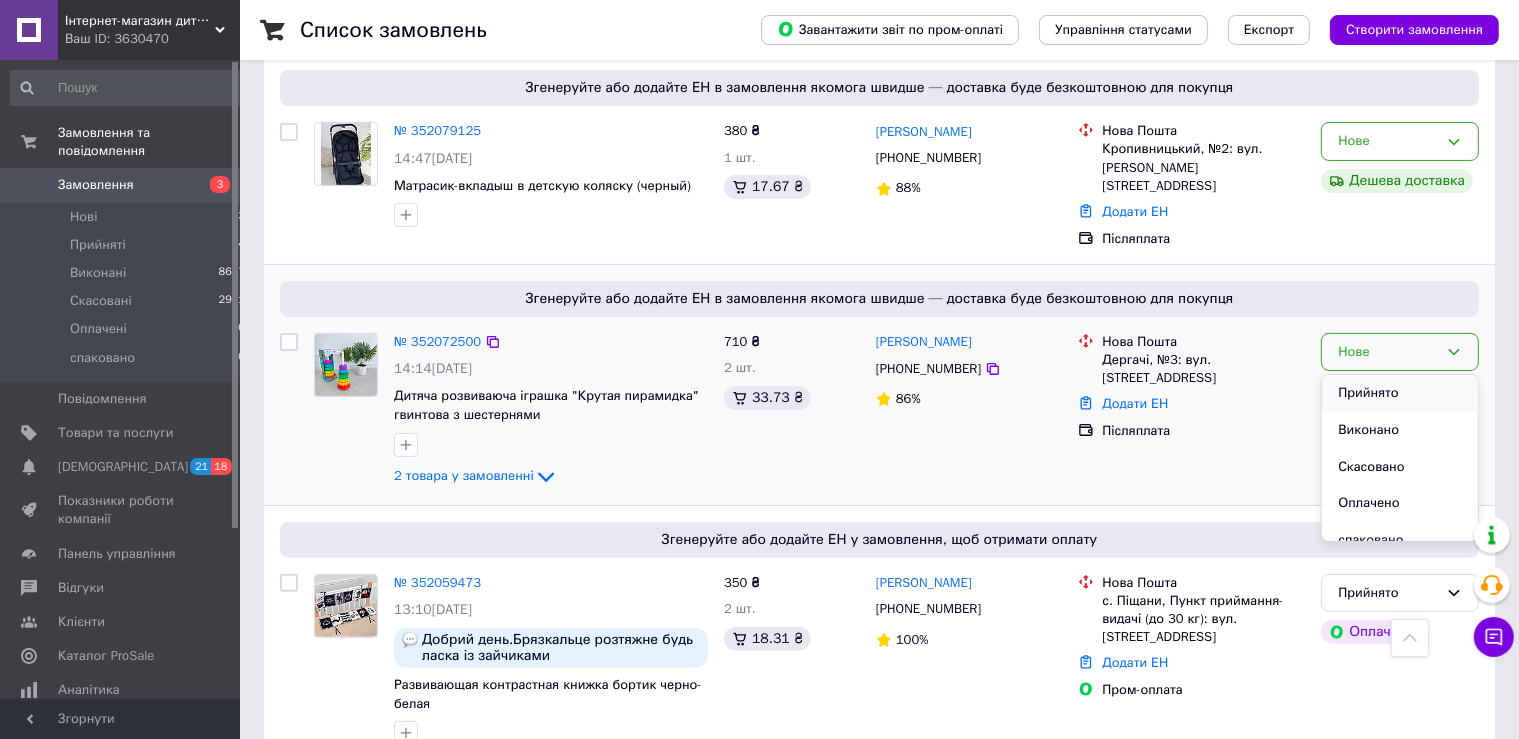 click on "Прийнято" at bounding box center [1400, 393] 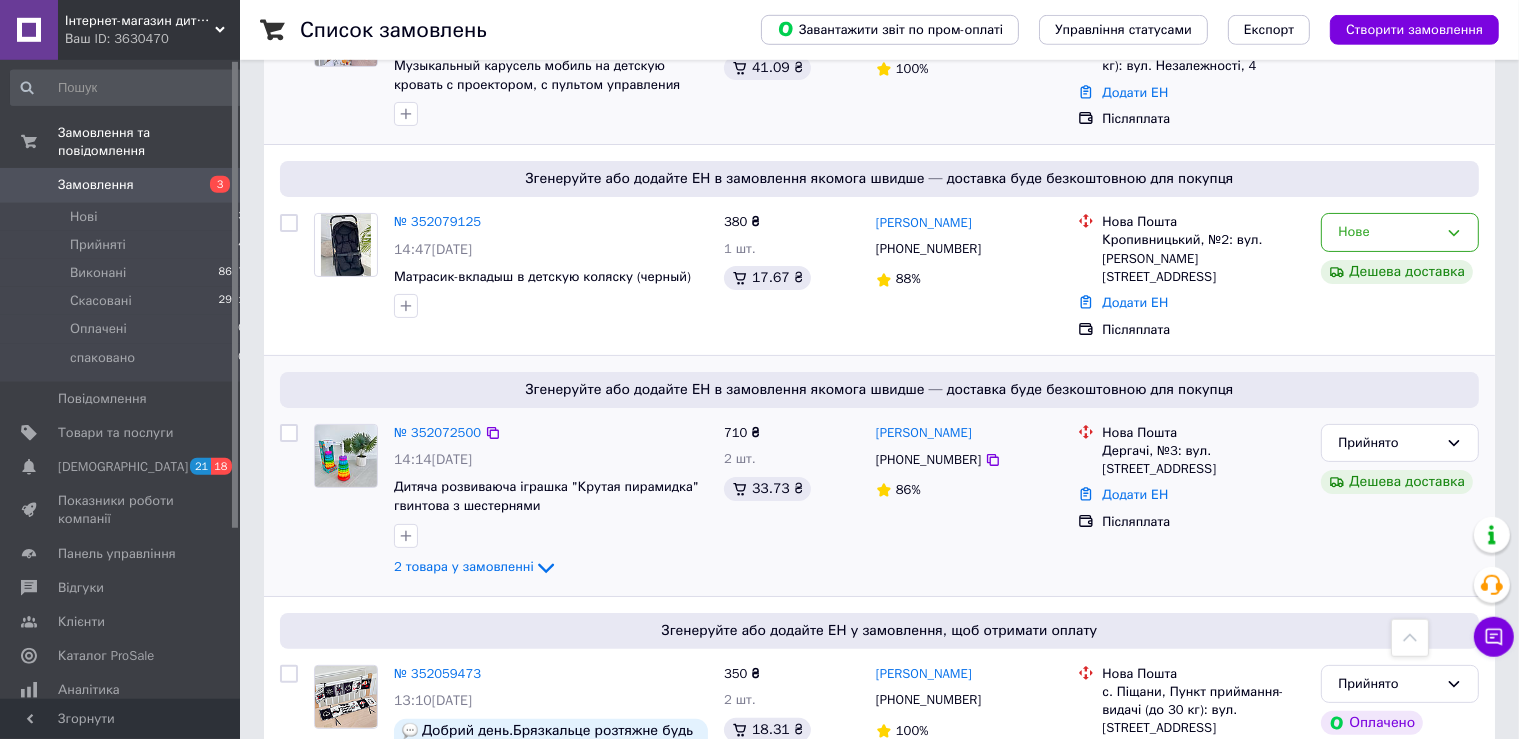 scroll, scrollTop: 211, scrollLeft: 0, axis: vertical 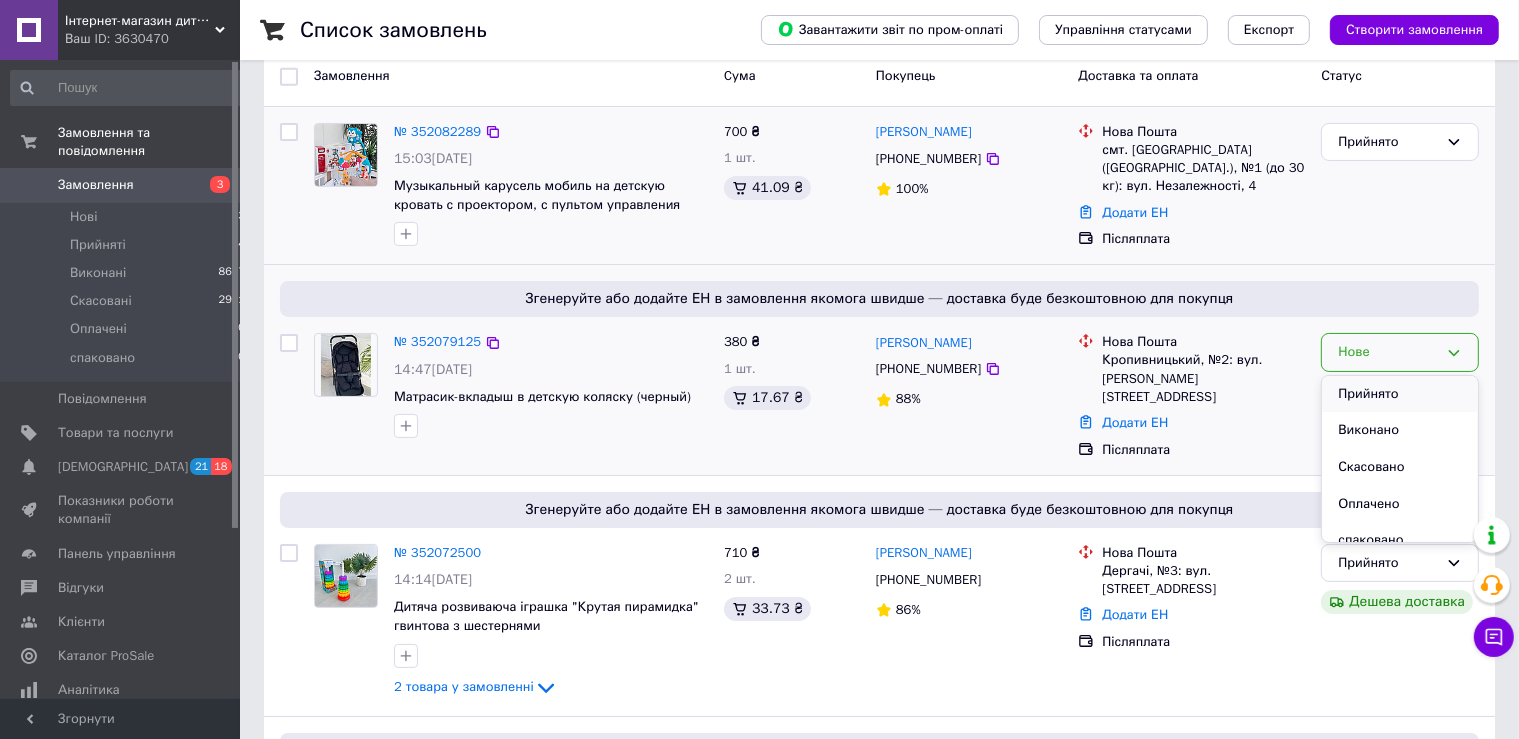 click on "Прийнято" at bounding box center [1400, 394] 